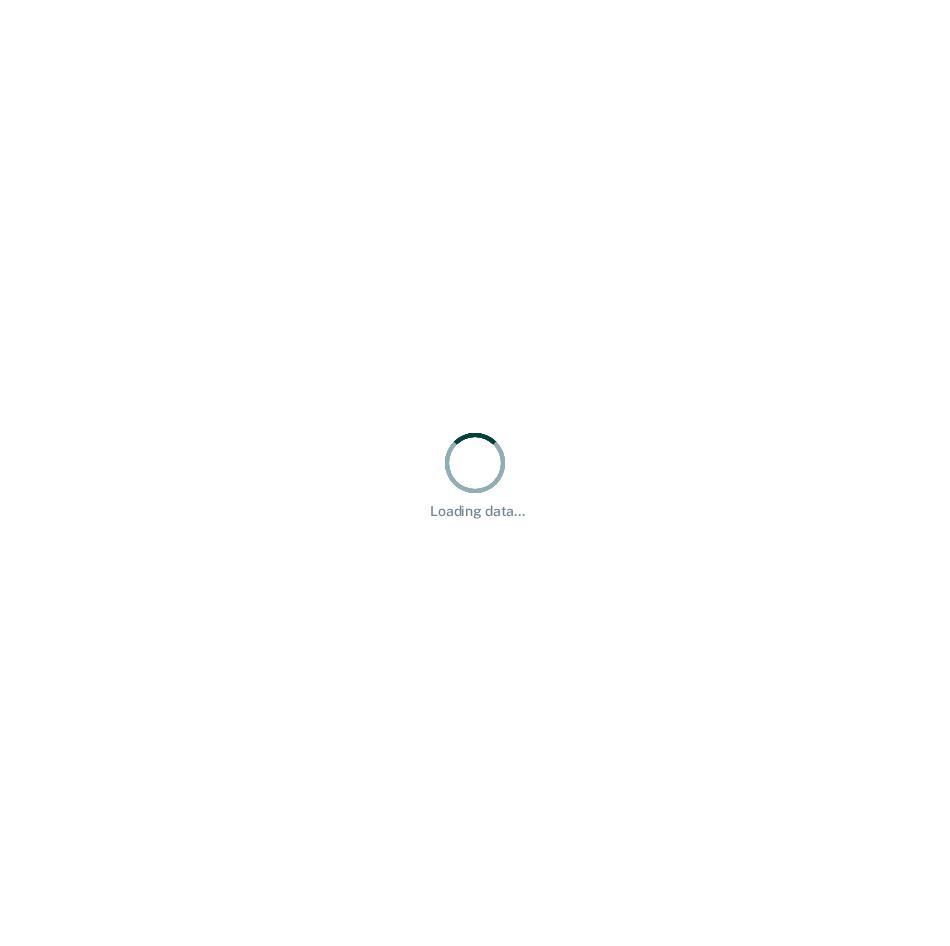 scroll, scrollTop: 0, scrollLeft: 0, axis: both 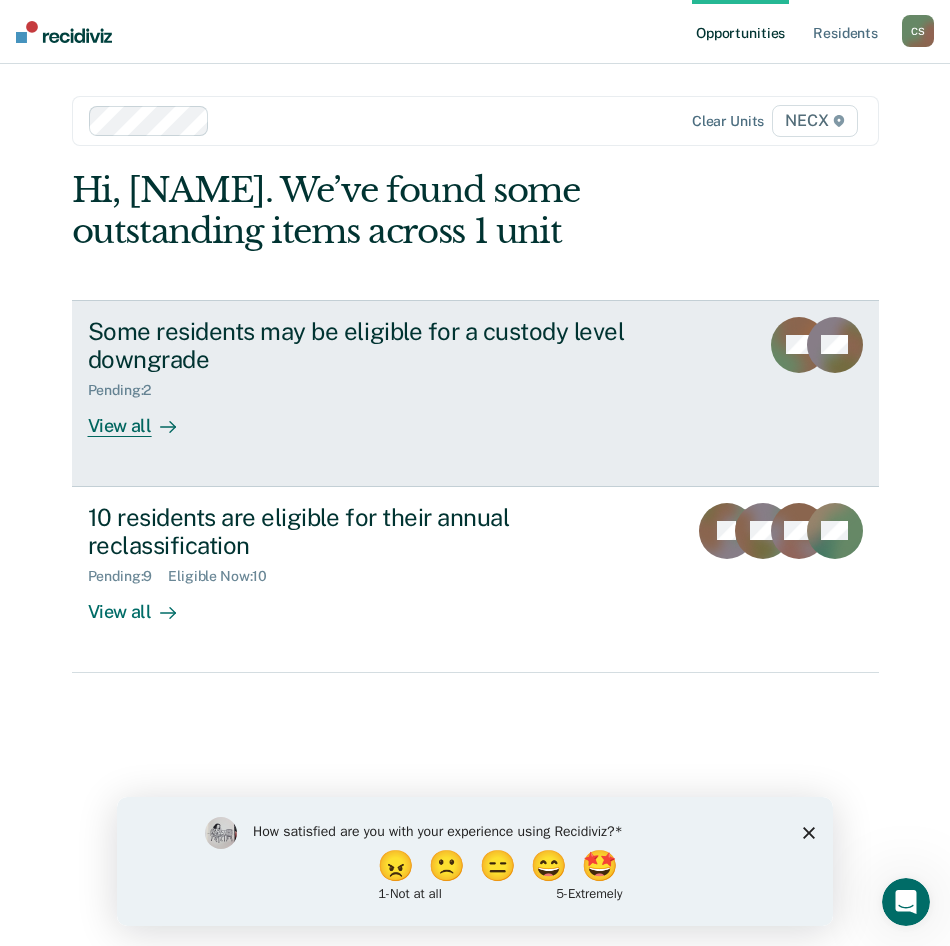 click on "View all" at bounding box center [144, 418] 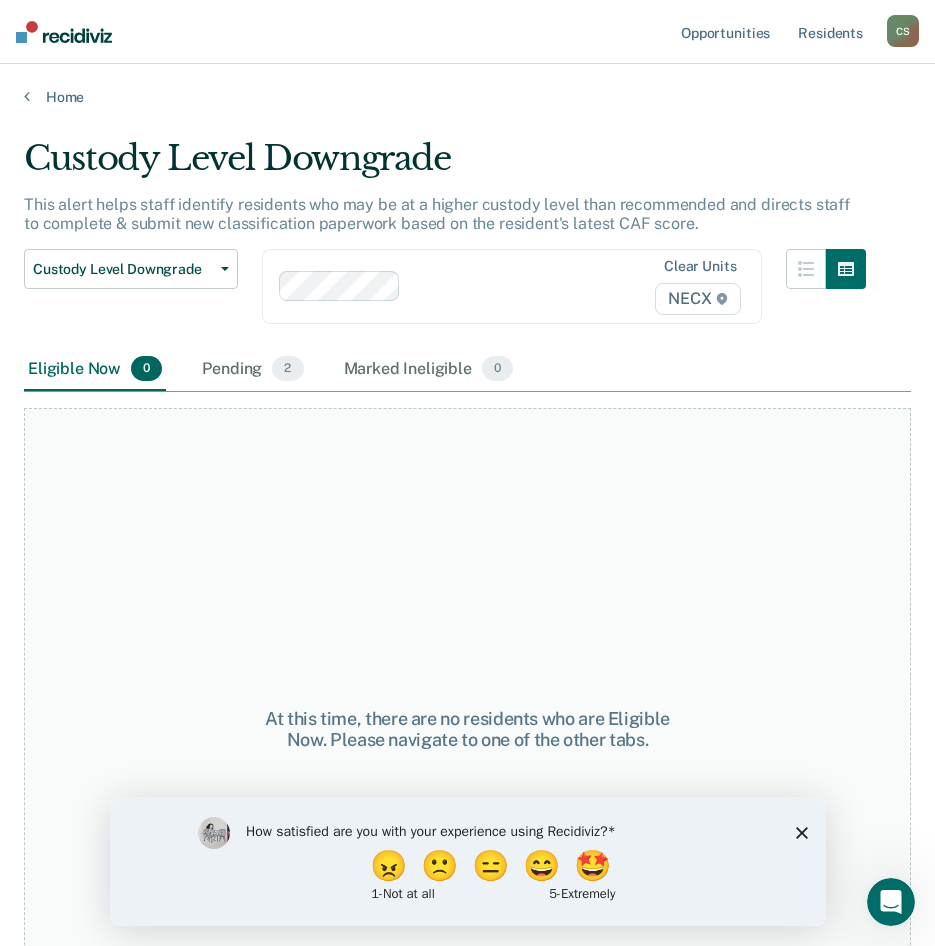 click 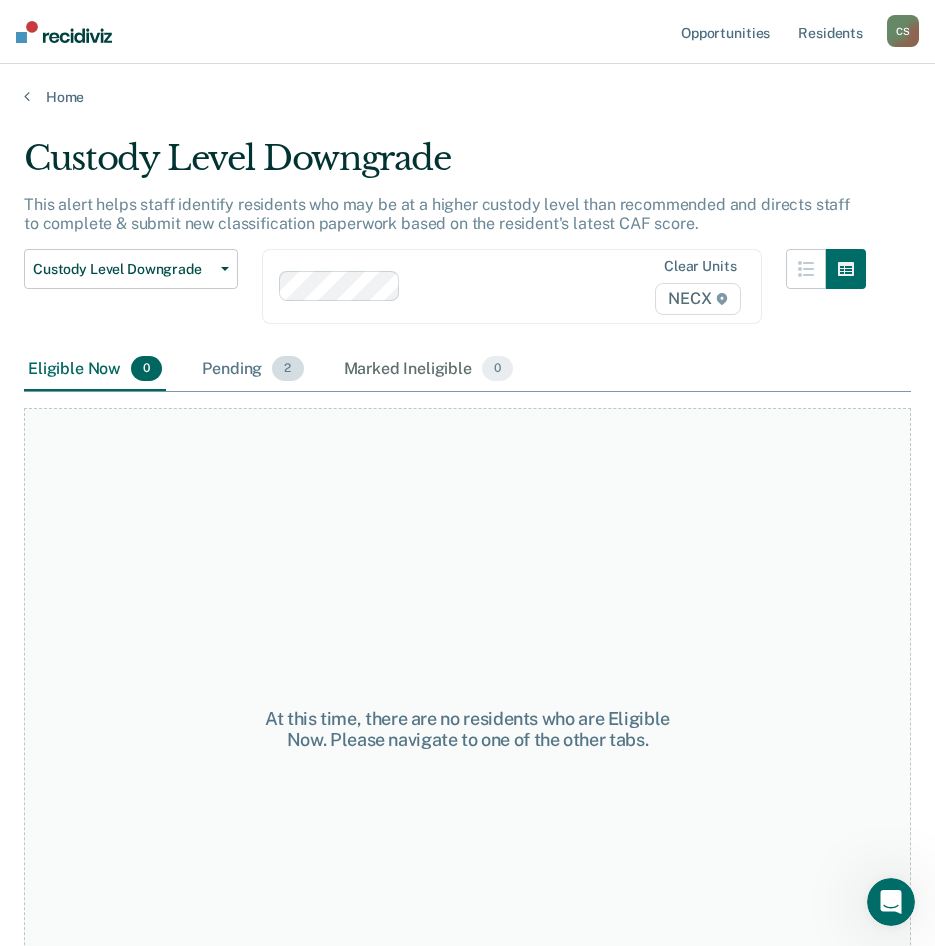 click on "Pending 2" at bounding box center [252, 370] 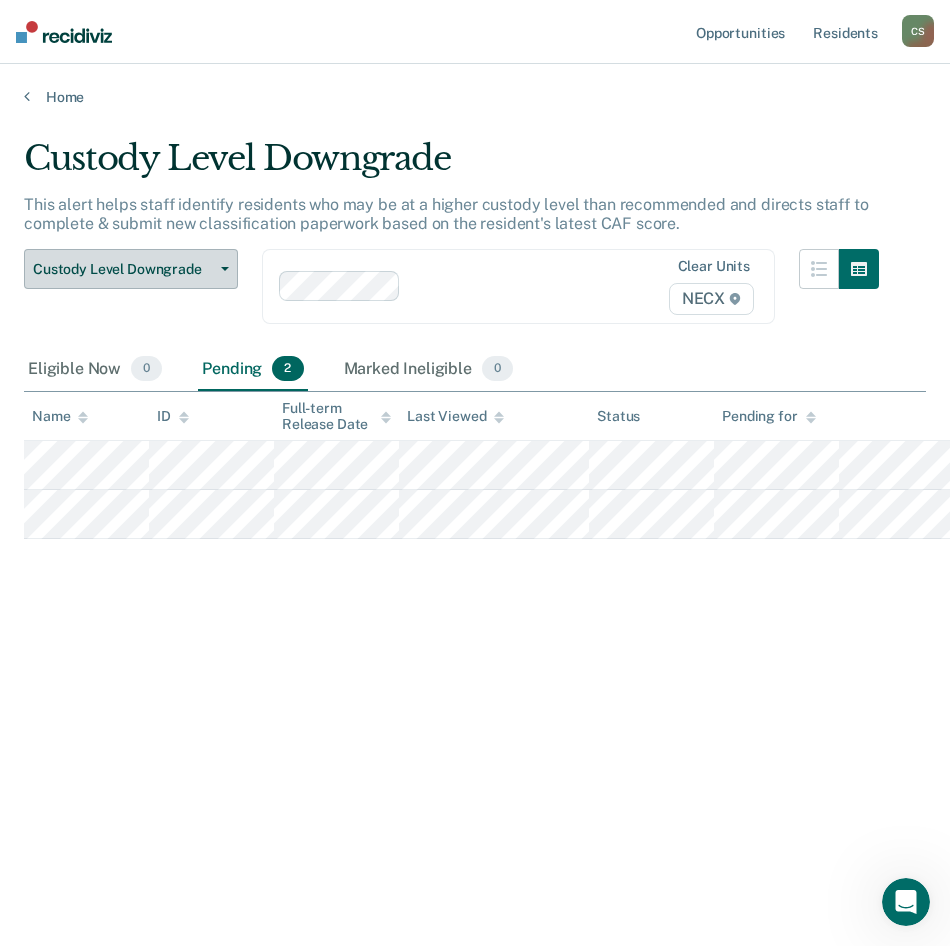 click on "Custody Level Downgrade" at bounding box center [131, 269] 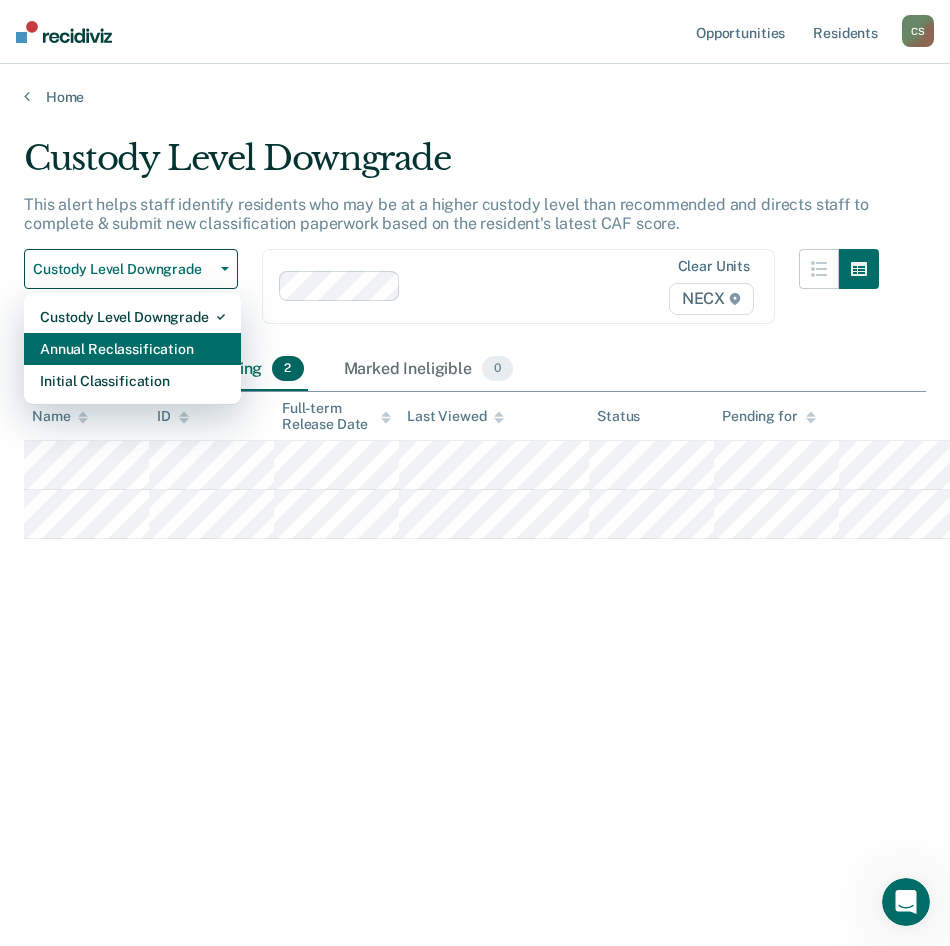 click on "Annual Reclassification" at bounding box center [132, 349] 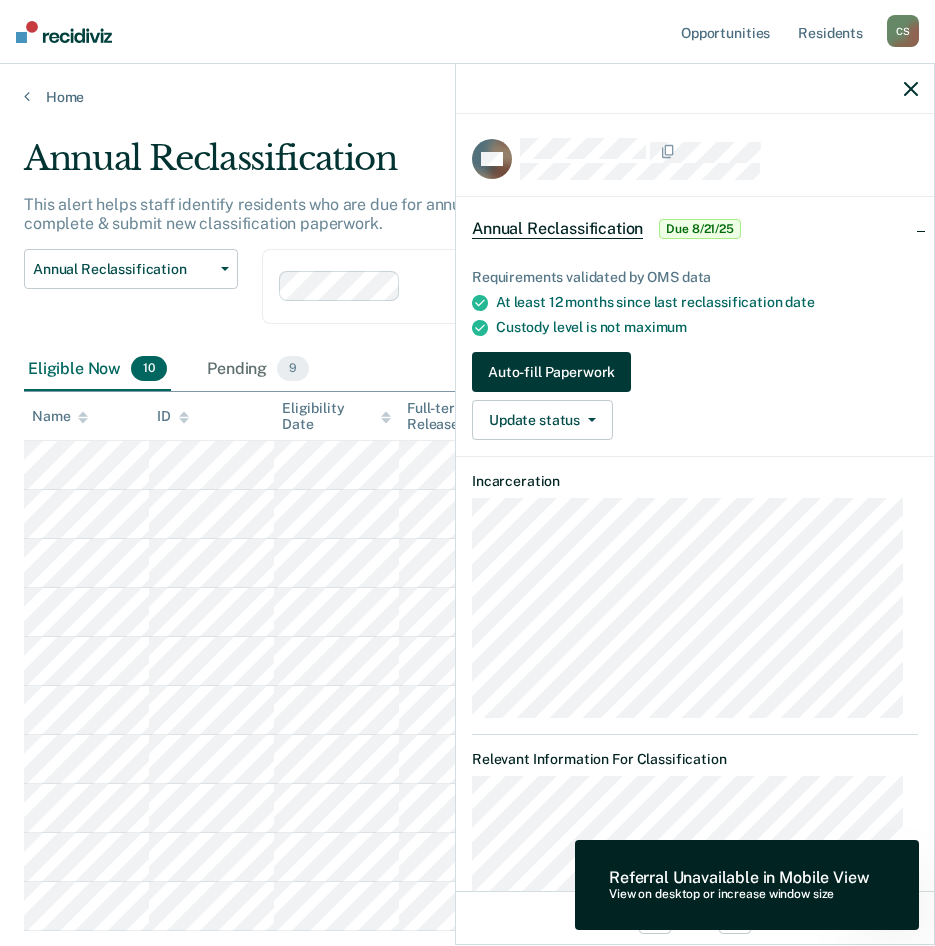 click on "Auto-fill Paperwork" at bounding box center [551, 372] 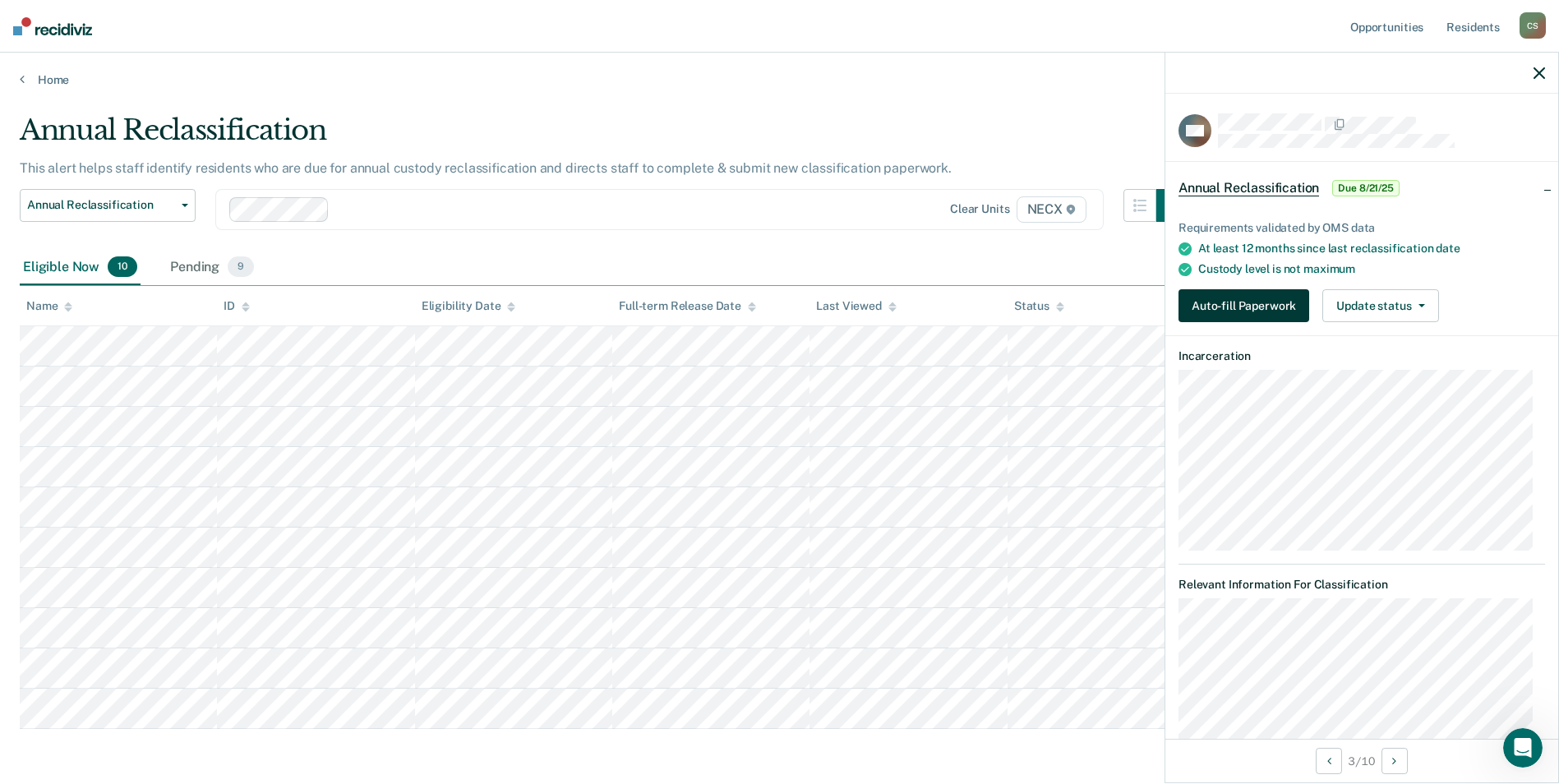 click on "Auto-fill Paperwork" at bounding box center [1243, 306] 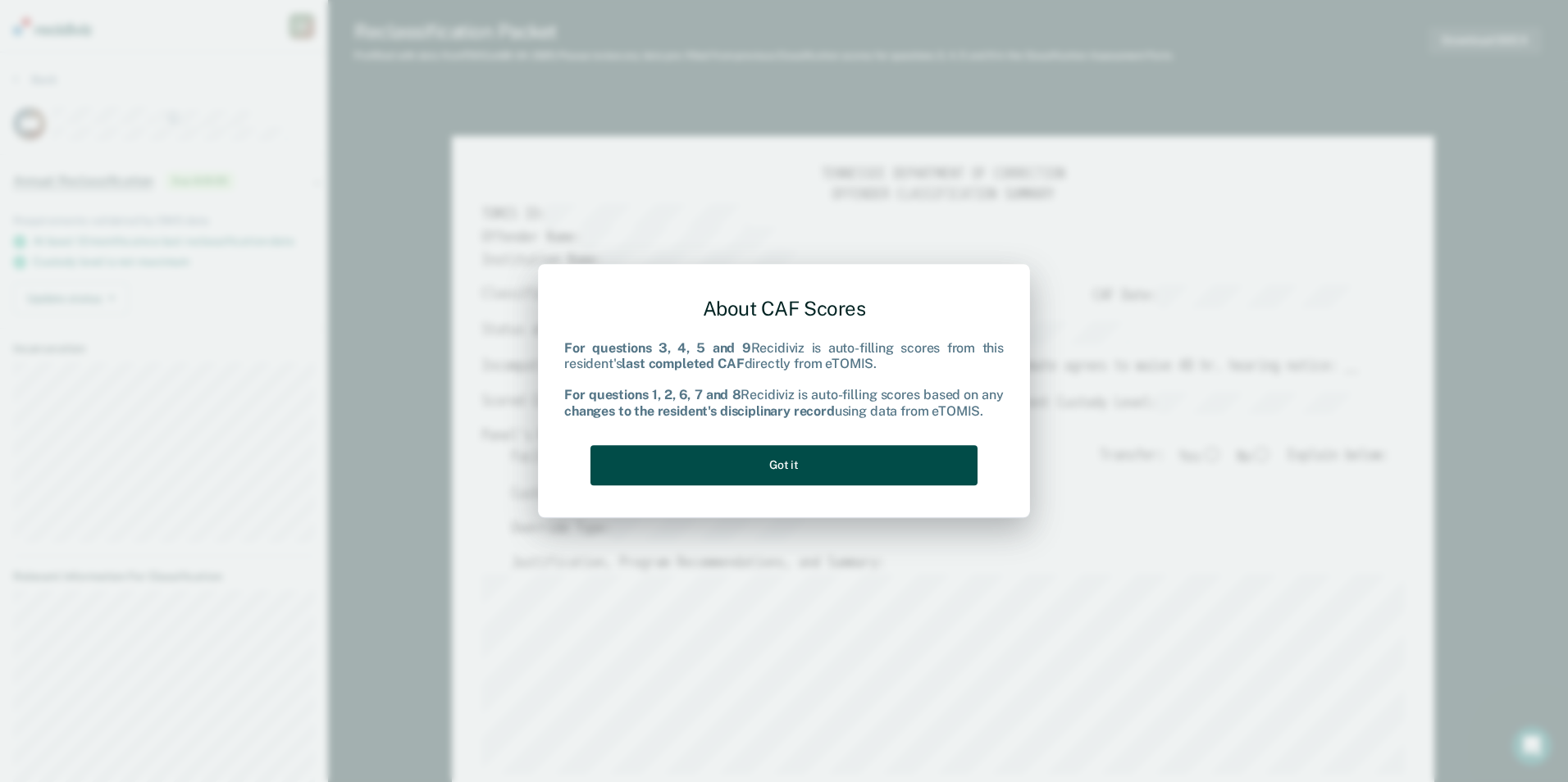 click on "Got it" at bounding box center [784, 465] 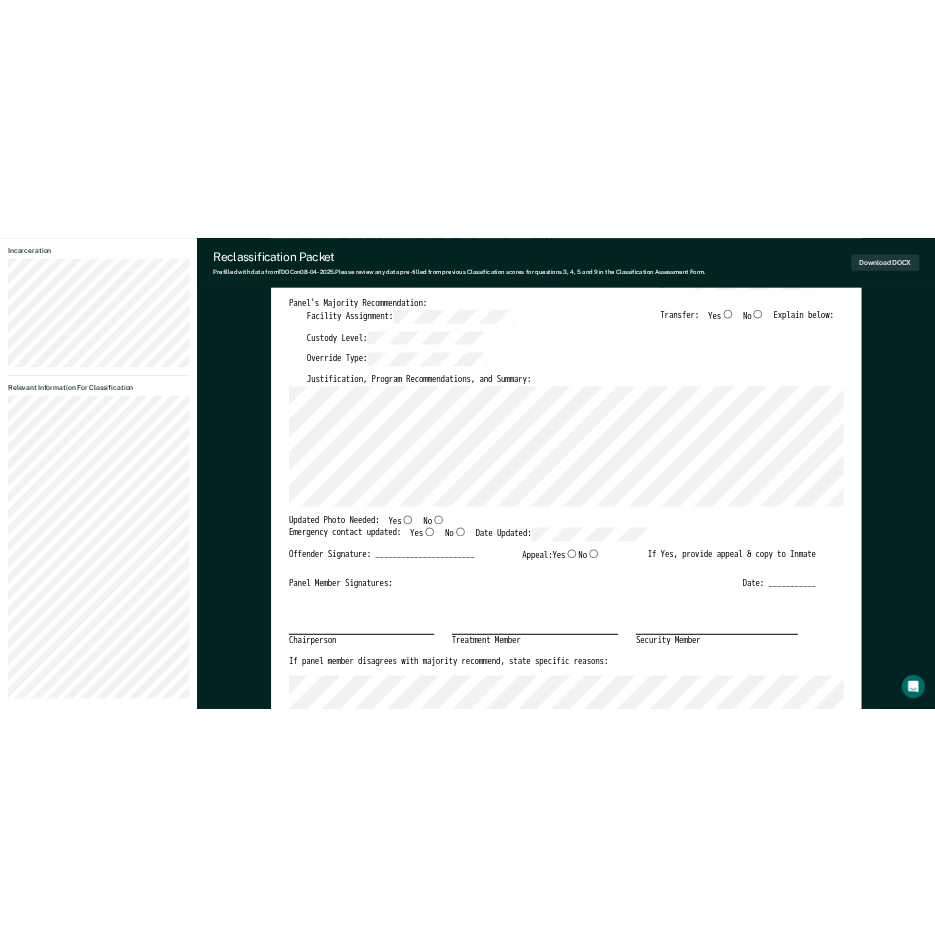 scroll, scrollTop: 0, scrollLeft: 0, axis: both 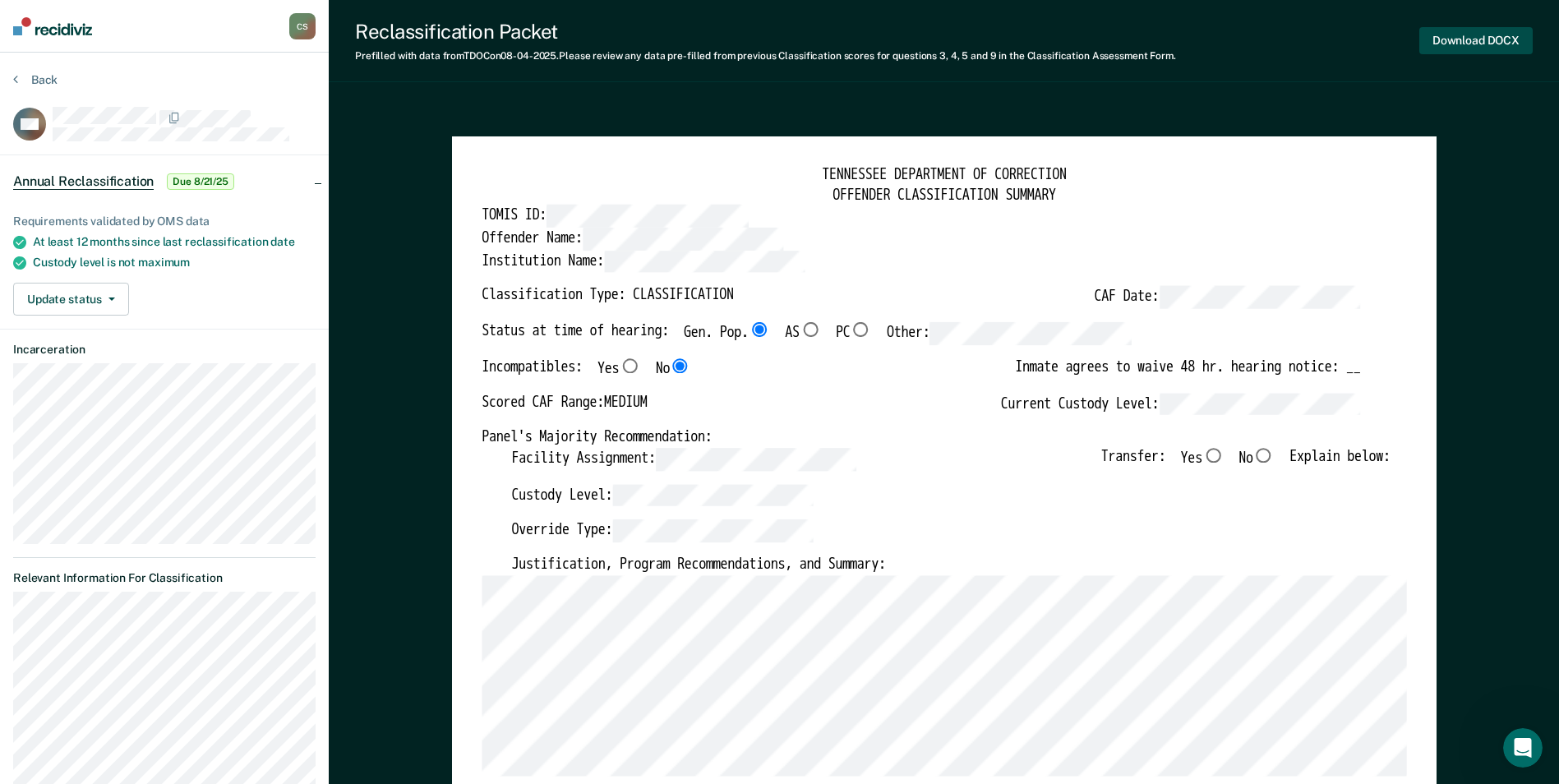click on "Download DOCX" at bounding box center (1476, 40) 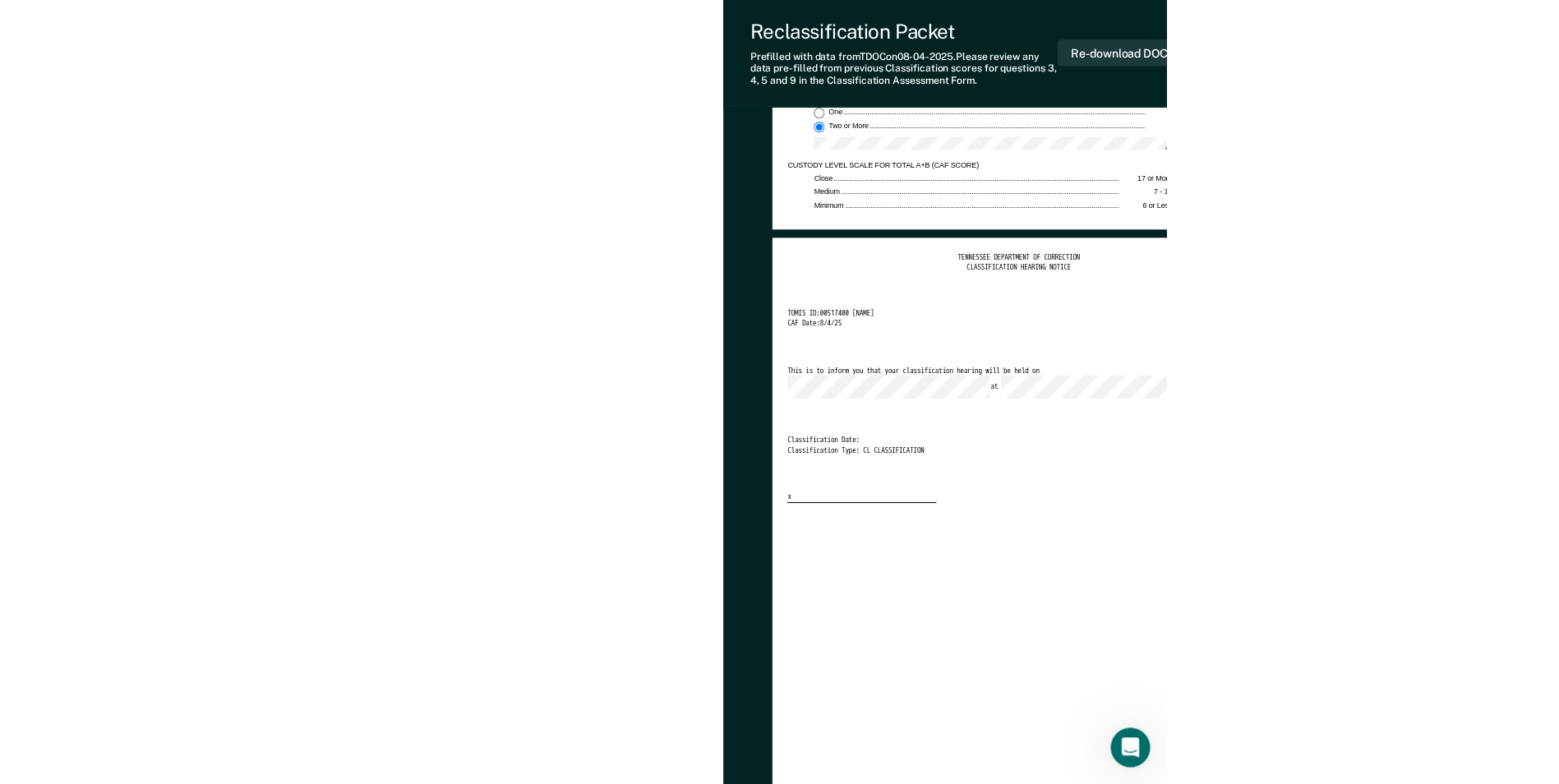 scroll, scrollTop: 0, scrollLeft: 0, axis: both 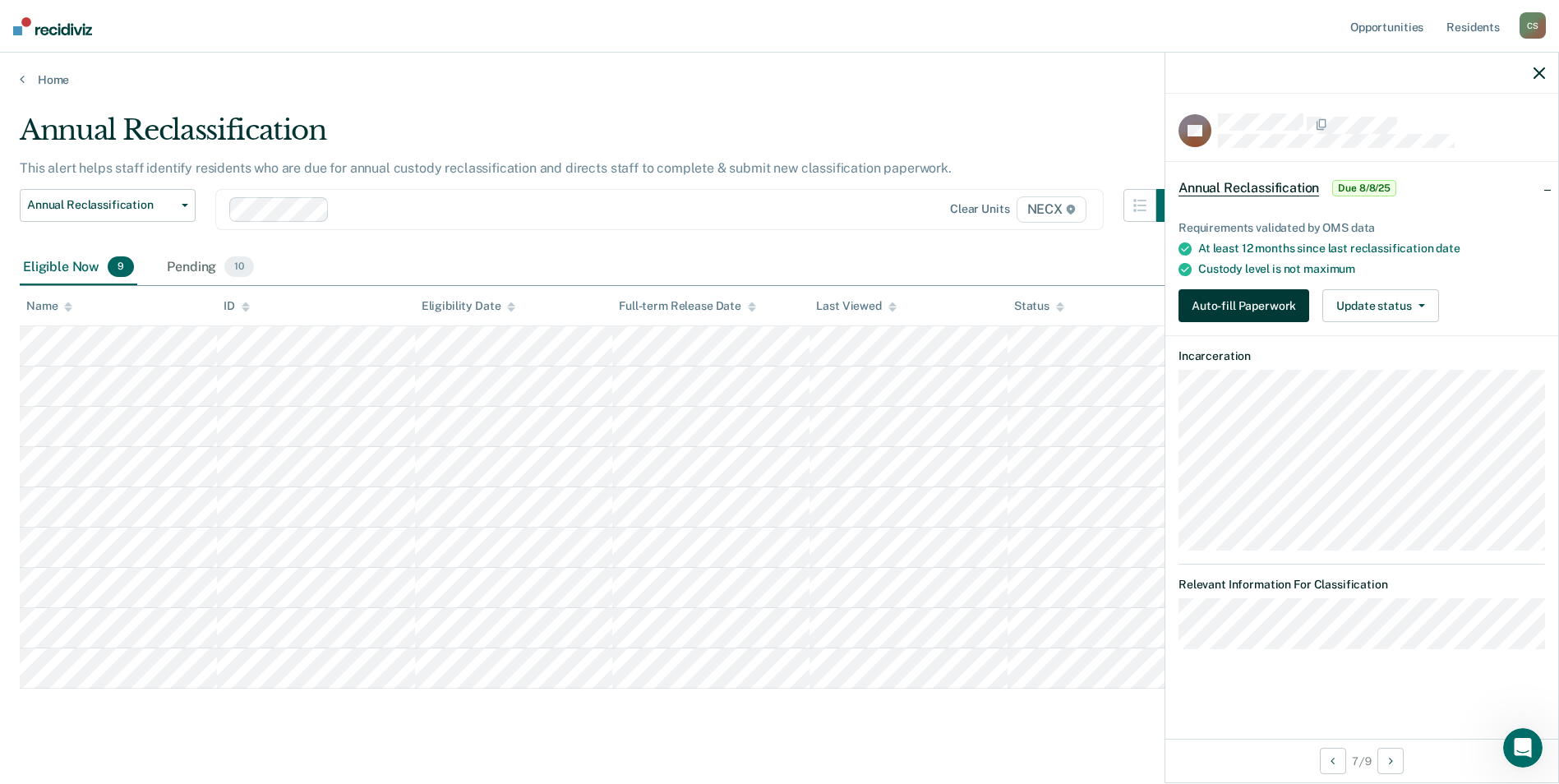click on "Auto-fill Paperwork" at bounding box center (1243, 306) 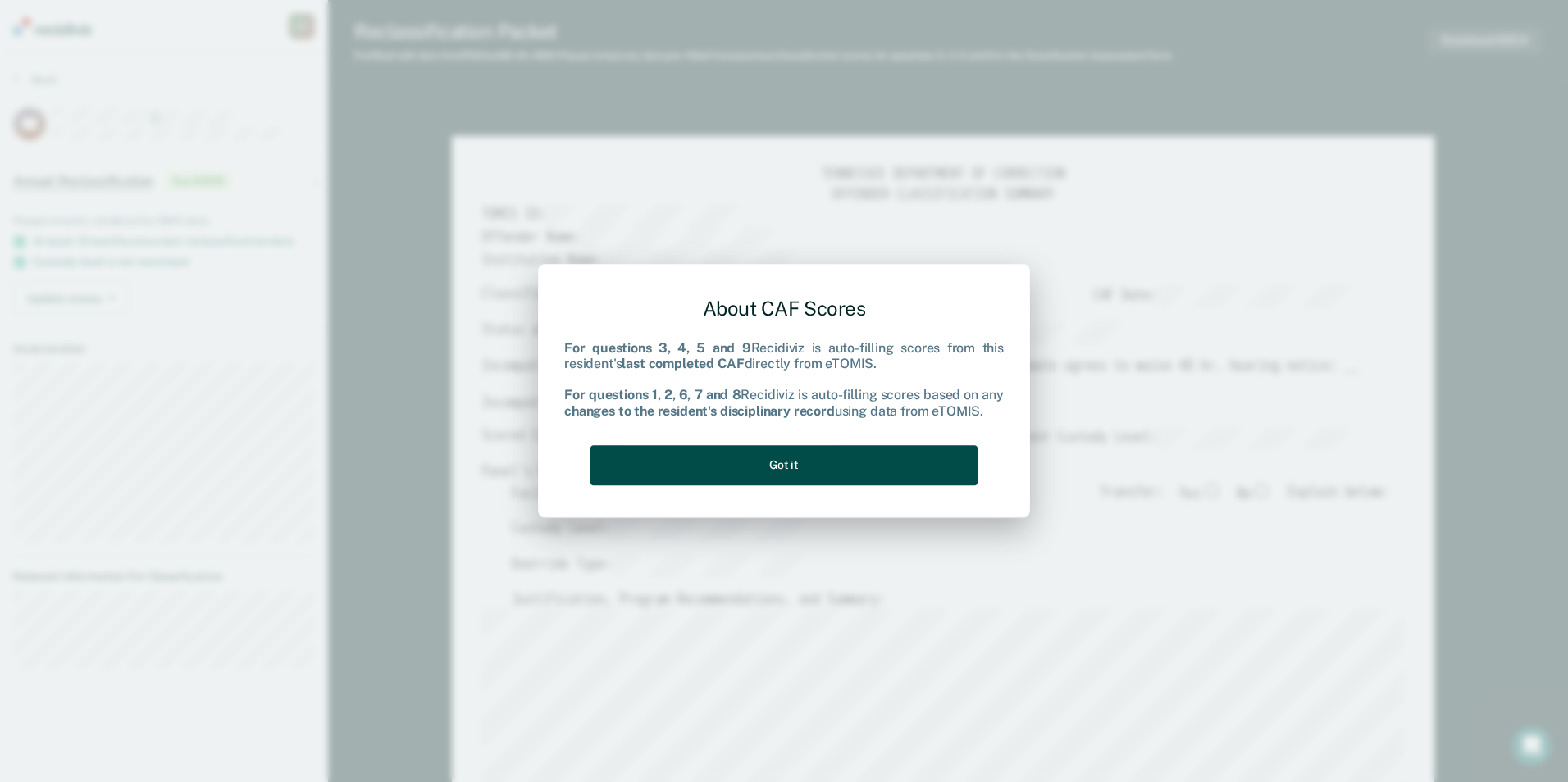 click on "Got it" at bounding box center (784, 465) 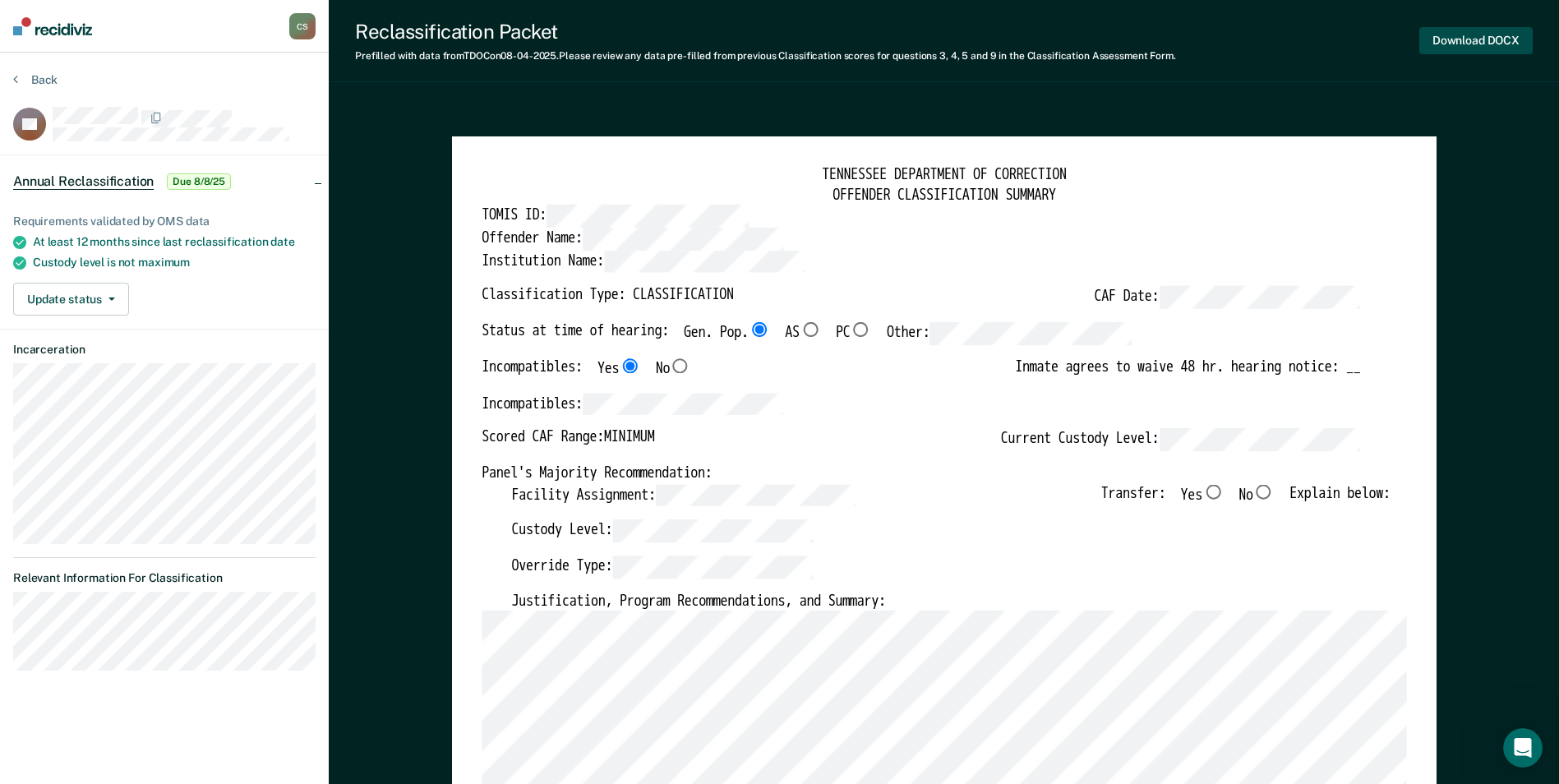click on "Download DOCX" at bounding box center [1476, 40] 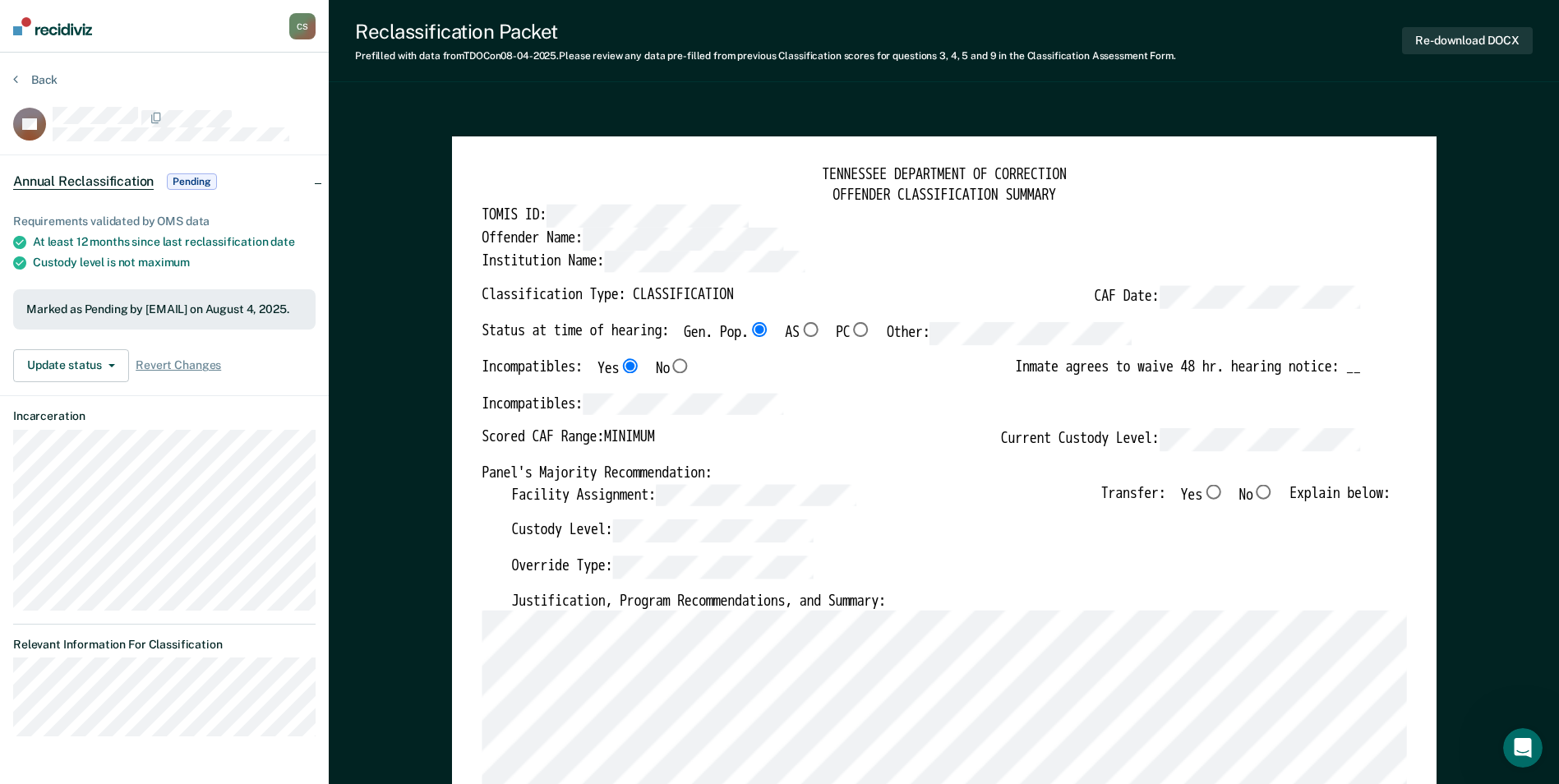 click on "TENNESSEE DEPARTMENT OF CORRECTION OFFENDER CLASSIFICATION SUMMARY TOMIS ID:  Offender Name:  Institution Name:  Classification Type: CLASSIFICATION CAF Date:  Status at time of hearing: Gen. Pop. AS PC Other:   Incompatibles: Yes No Inmate agrees to waive 48 hr. hearing notice: __ Incompatibles:  Scored CAF Range: MINIMUM Current Custody Level:  Panel's Majority Recommendation: Facility Assignment: Transfer: Yes No Explain below: Custody Level:  Override Type:  Justification, Program Recommendations, and Summary: Updated Photo Needed: Yes No Emergency contact updated: Yes No Date Updated:  Offender Signature: _______________________ Appeal: Yes No If Yes, provide appeal & copy to Inmate Panel Member Signatures: Date: ___________ Chairperson Treatment Member Security Member If panel member disagrees with majority recommend, state specific reasons: Approving Authority: Signature Date Approve ___ Deny ___ If denied, reasons include: TENNESSEE DEPARTMENT OF CORRECTION  CLASSIFICATION CUSTODY ASSESSMENT    Name:" at bounding box center [943, 2825] 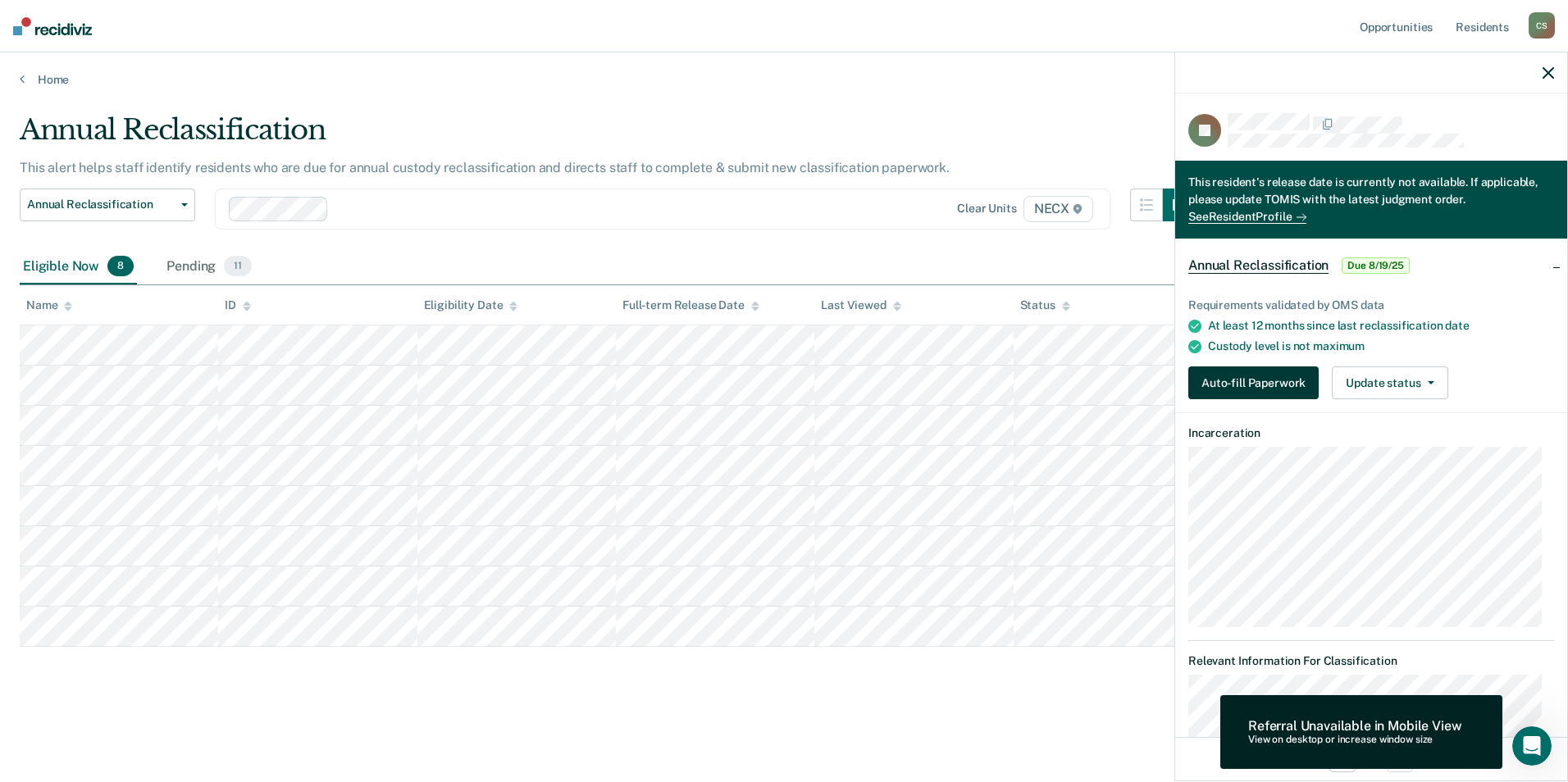 click on "Auto-fill Paperwork" at bounding box center [1253, 383] 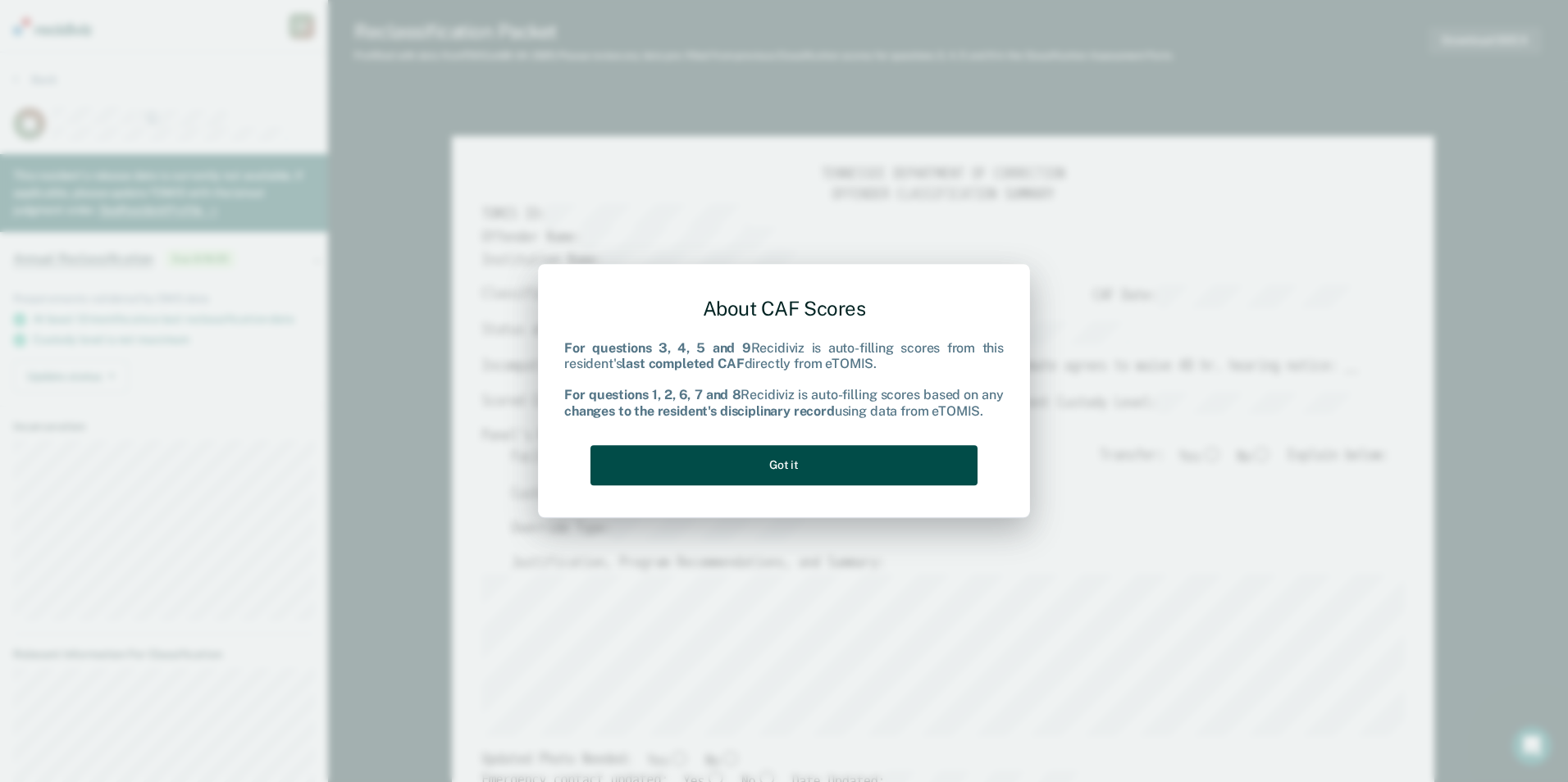 click on "Got it" at bounding box center [784, 465] 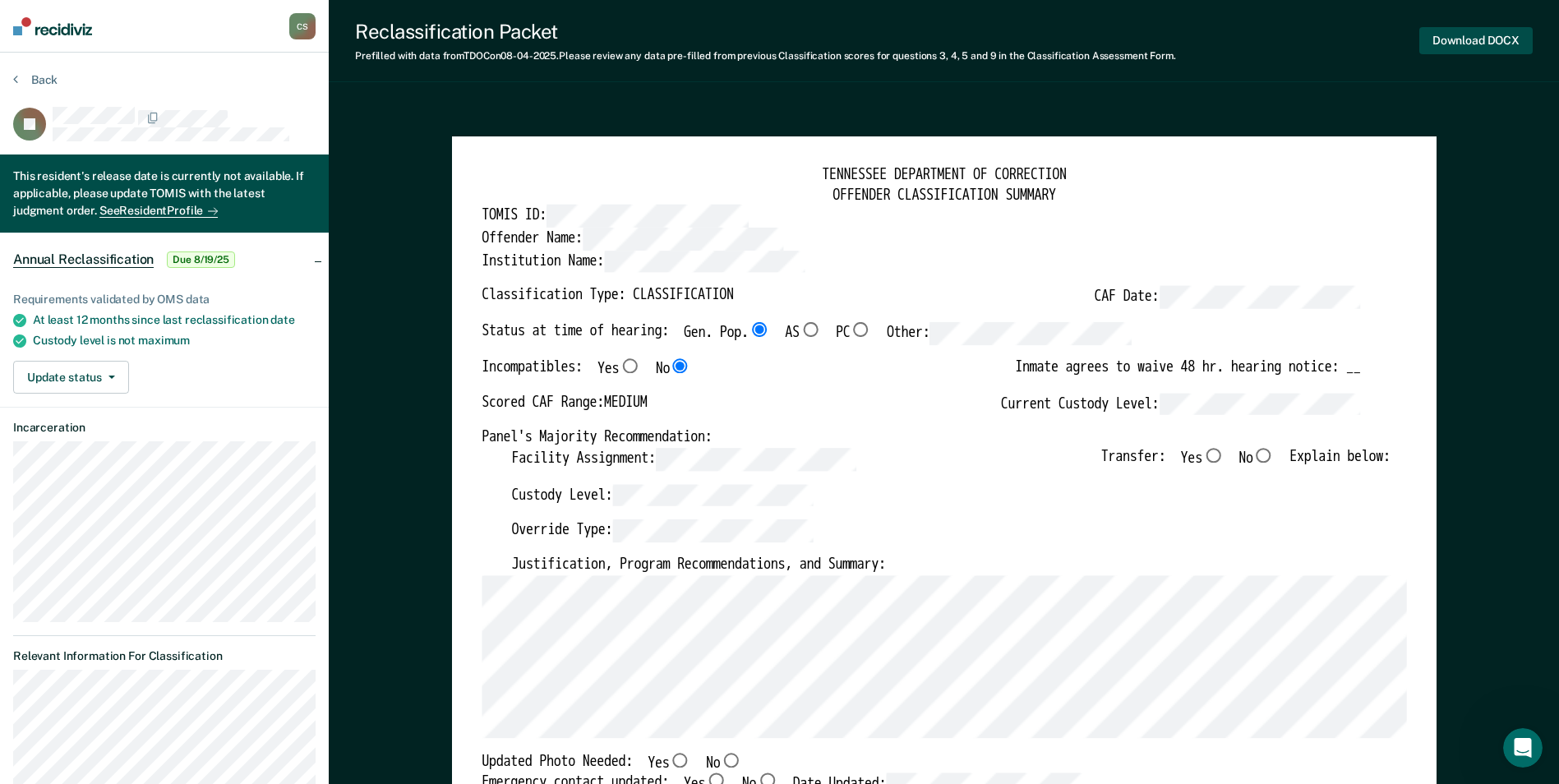 click on "Download DOCX" at bounding box center [1476, 40] 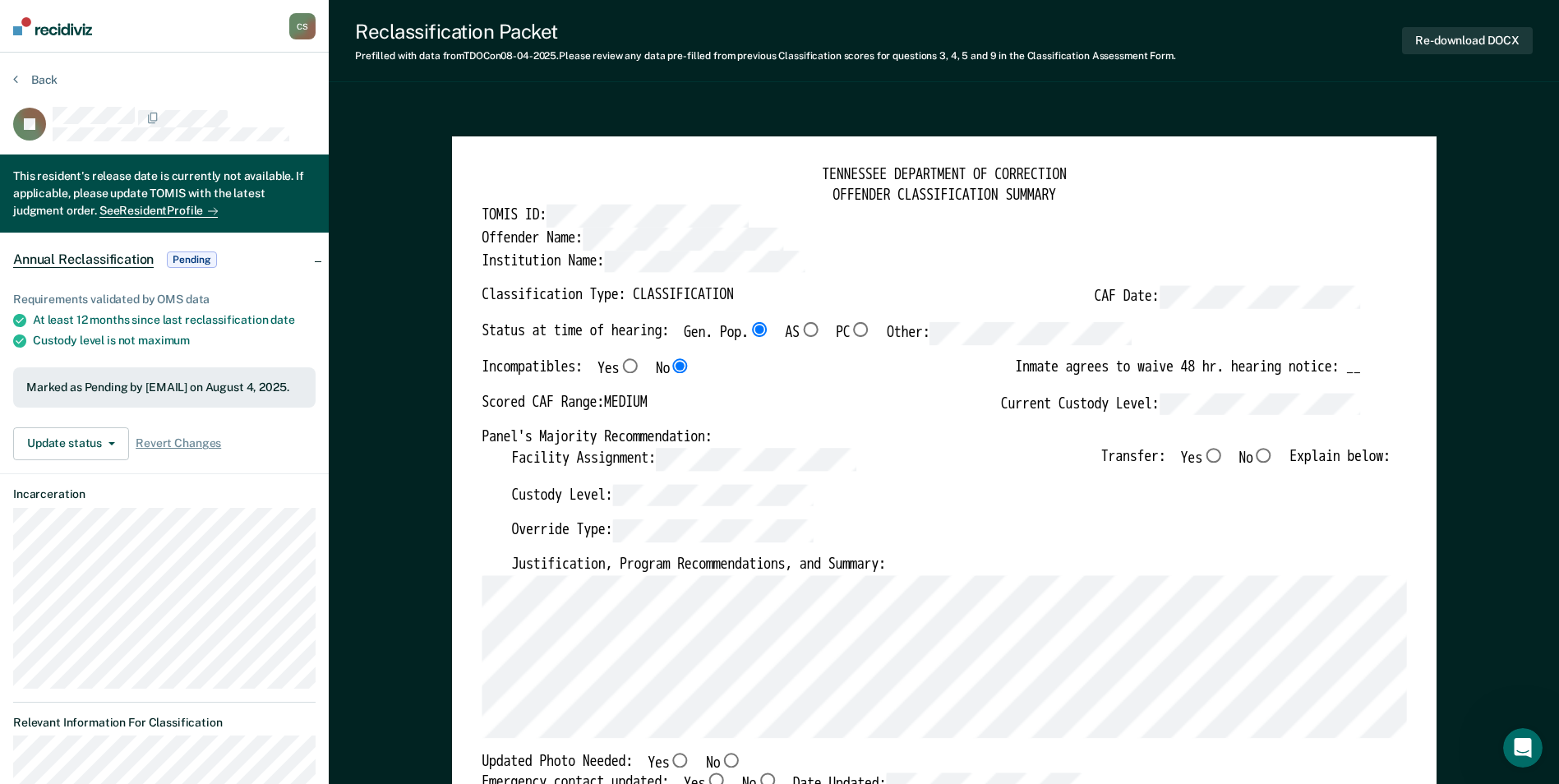 click on "TENNESSEE DEPARTMENT OF CORRECTION OFFENDER CLASSIFICATION SUMMARY TOMIS ID:  Offender Name:  Institution Name:  Classification Type: CLASSIFICATION CAF Date:  Status at time of hearing: Gen. Pop. AS PC Other:   Incompatibles: Yes No Inmate agrees to waive 48 hr. hearing notice: __ Scored CAF Range: MEDIUM Current Custody Level:  Panel's Majority Recommendation: Facility Assignment: Transfer: Yes No Explain below: Custody Level:  Override Type:  Justification, Program Recommendations, and Summary: Updated Photo Needed: Yes No Emergency contact updated: Yes No Date Updated:  Offender Signature: _______________________ Appeal: Yes No If Yes, provide appeal & copy to Inmate Panel Member Signatures: Date: ___________ Chairperson Treatment Member Security Member If panel member disagrees with majority recommend, state specific reasons: Approving Authority: Signature Date Approve ___ Deny ___ If denied, reasons include: TENNESSEE DEPARTMENT OF CORRECTION  CLASSIFICATION CUSTODY ASSESSMENT  INSTITUTION:   Name: None" at bounding box center [943, 2843] 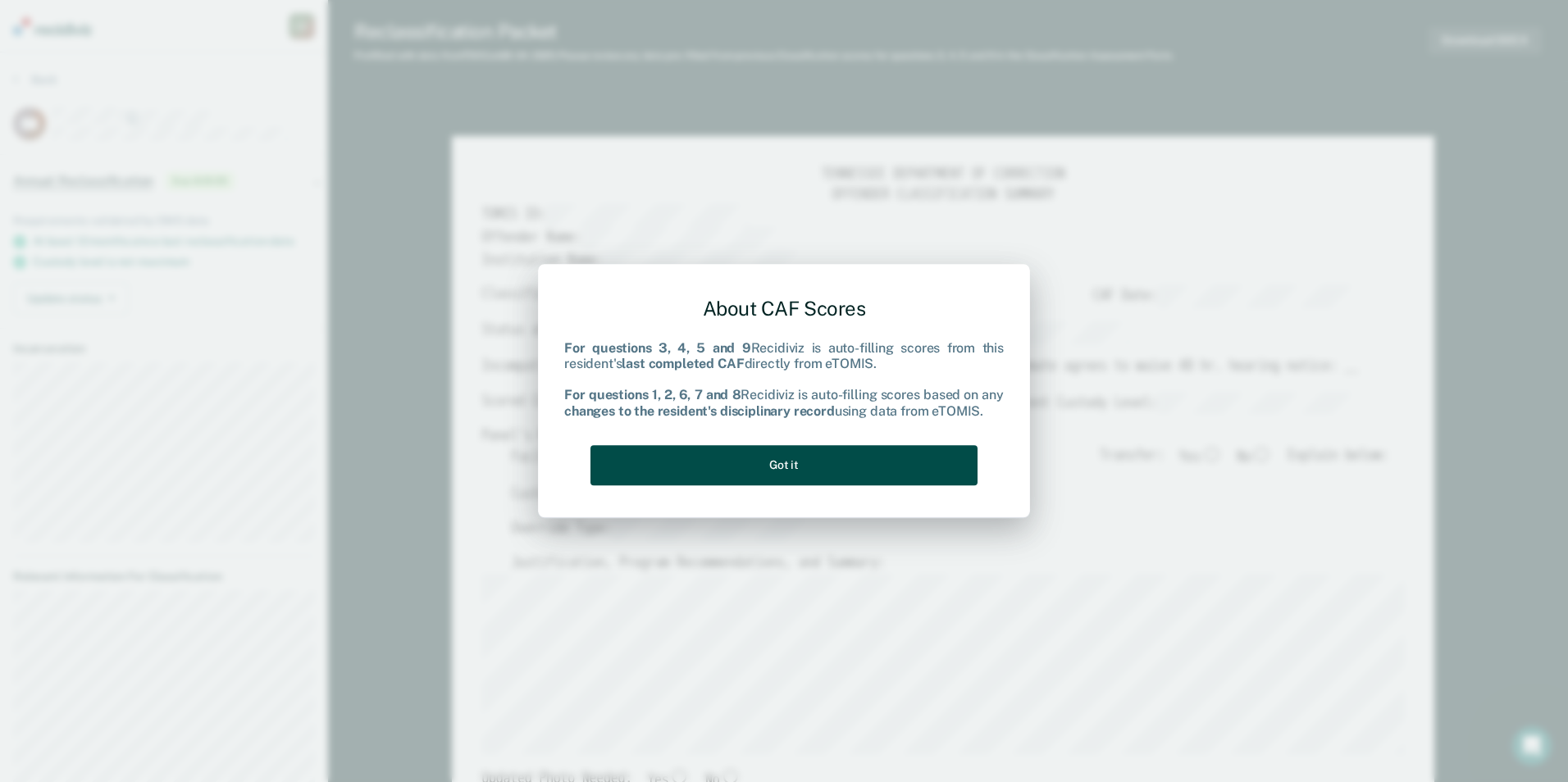 click on "Got it" at bounding box center (784, 465) 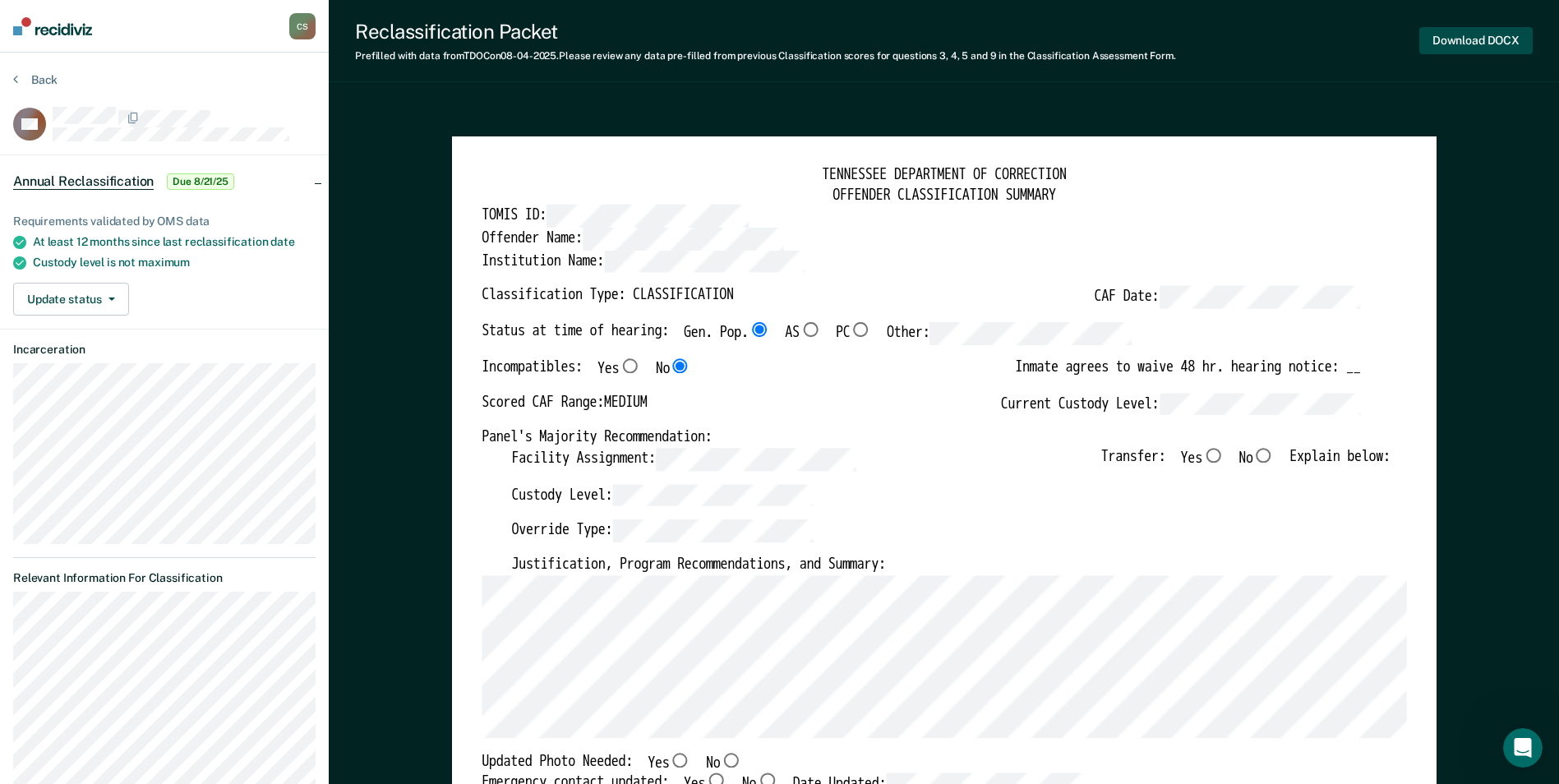 click on "Download DOCX" at bounding box center [1476, 40] 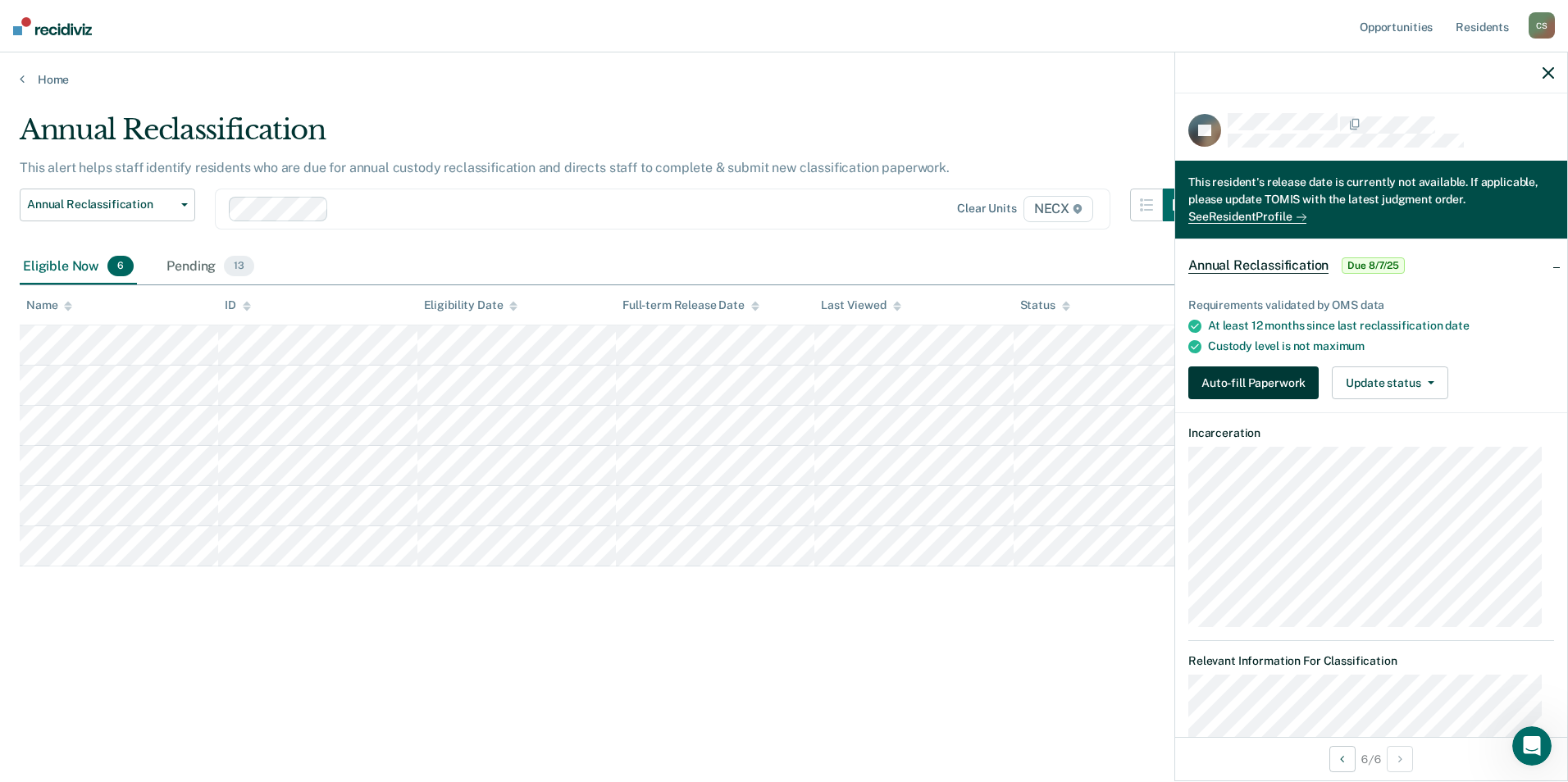 click on "Auto-fill Paperwork" at bounding box center (1253, 383) 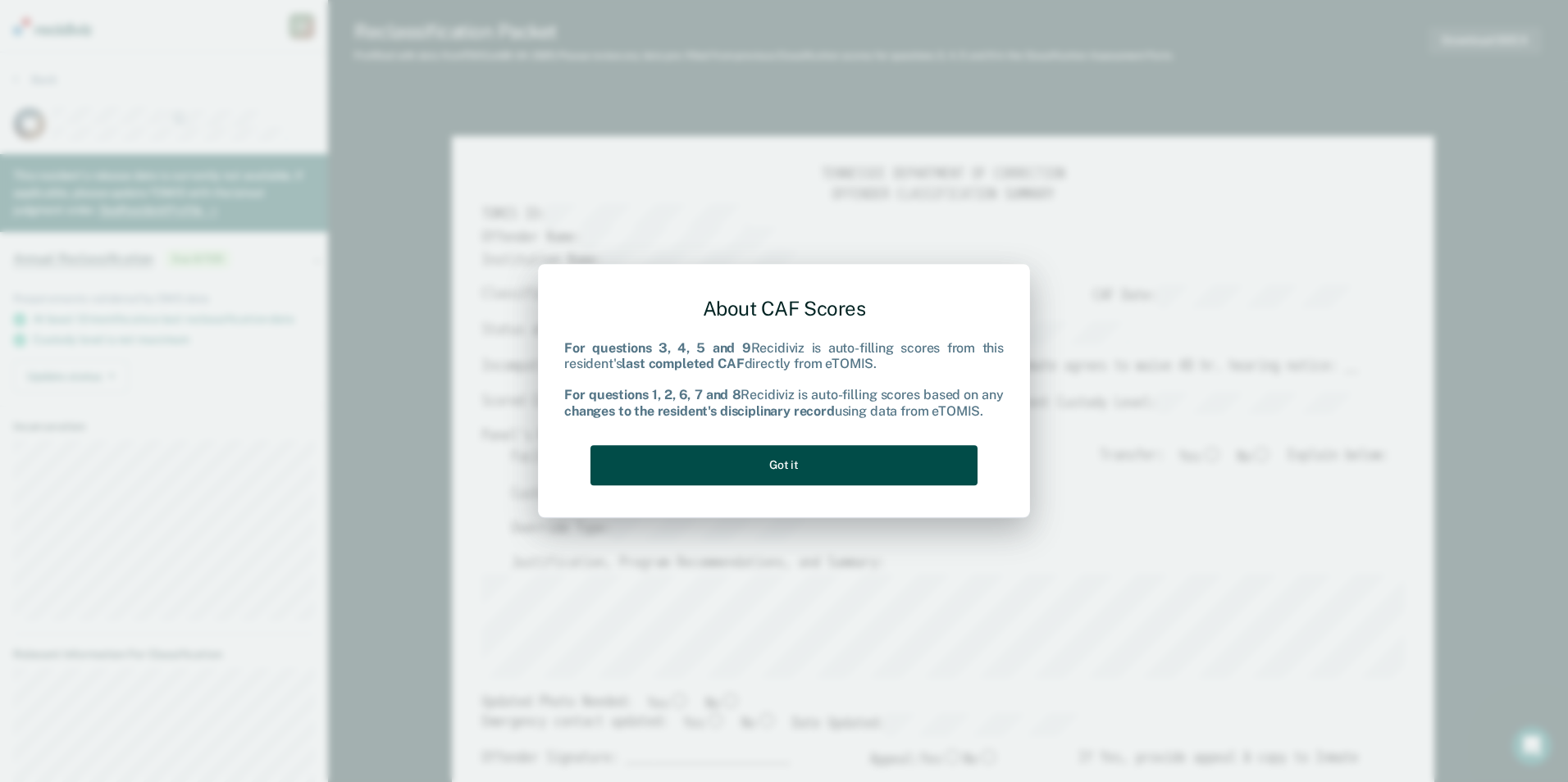 click on "Got it" at bounding box center (784, 465) 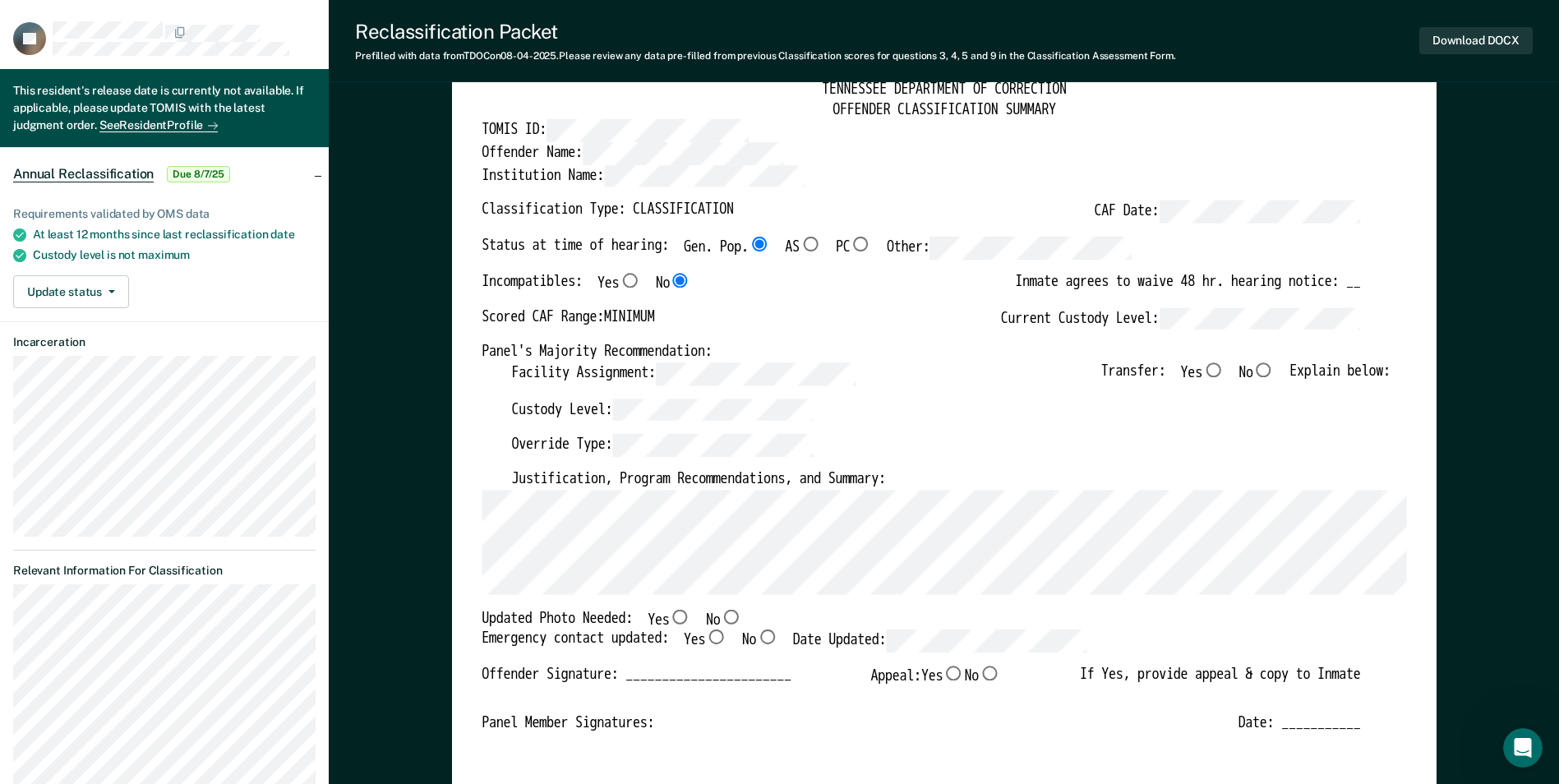 scroll, scrollTop: 82, scrollLeft: 0, axis: vertical 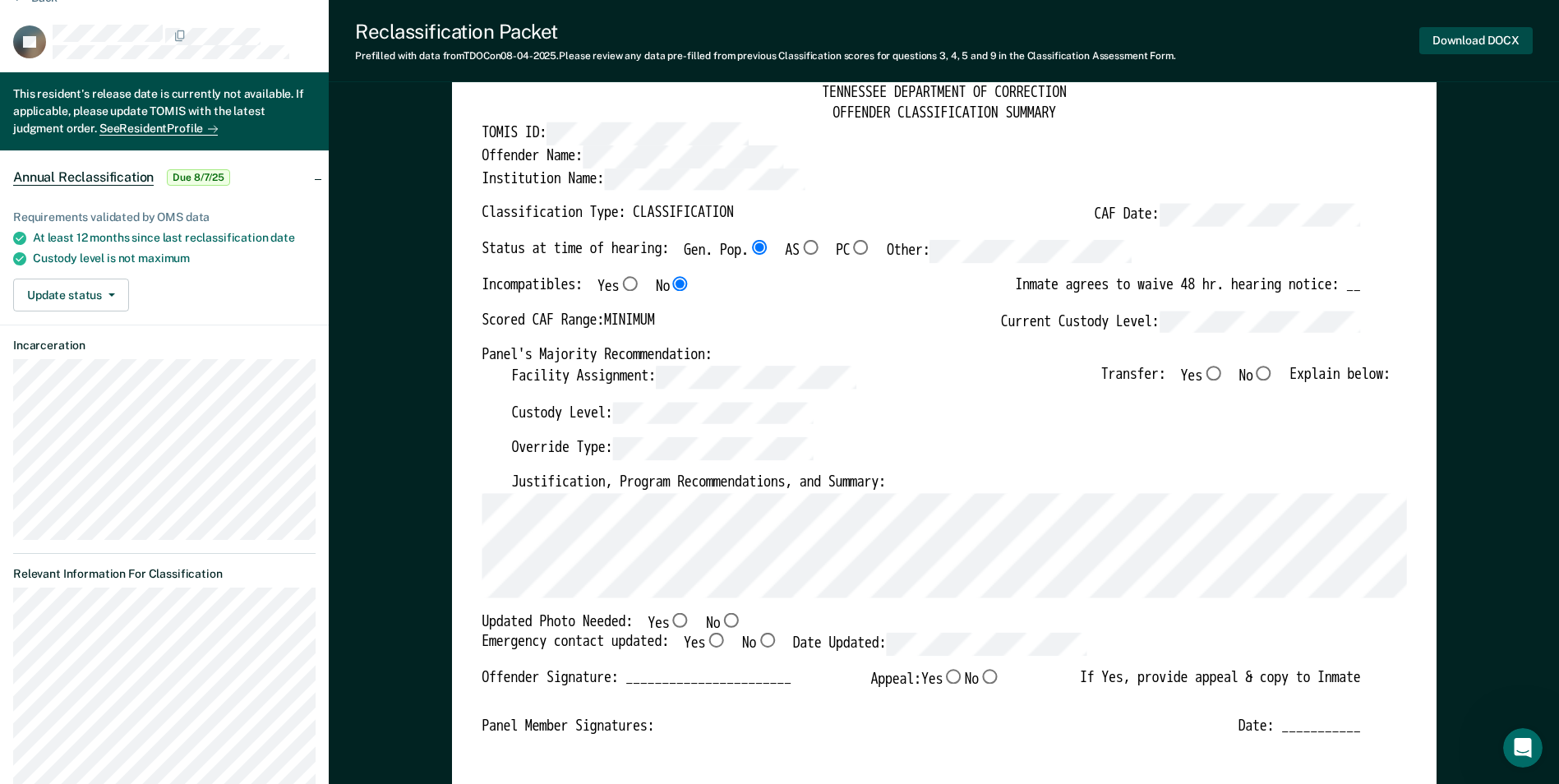 click on "Download DOCX" at bounding box center (1476, 40) 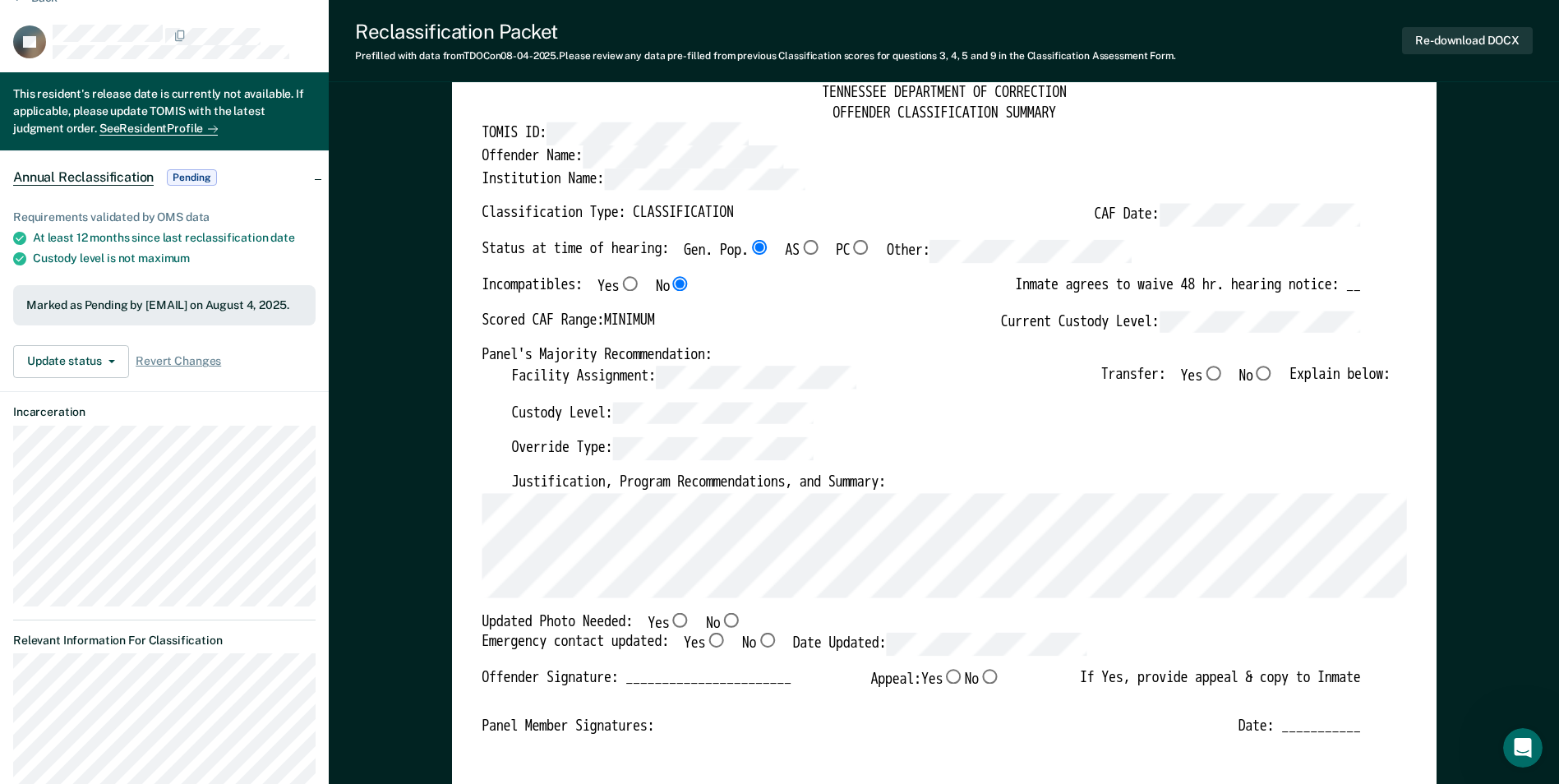 click on "TENNESSEE DEPARTMENT OF CORRECTION OFFENDER CLASSIFICATION SUMMARY TOMIS ID:  Offender Name:  Institution Name:  Classification Type: CLASSIFICATION CAF Date:  Status at time of hearing: Gen. Pop. AS PC Other:   Incompatibles: Yes No Inmate agrees to waive 48 hr. hearing notice: __ Scored CAF Range: MINIMUM Current Custody Level:  Panel's Majority Recommendation: Facility Assignment: Transfer: Yes No Explain below: Custody Level:  Override Type:  Justification, Program Recommendations, and Summary: Updated Photo Needed: Yes No Emergency contact updated: Yes No Date Updated:  Offender Signature: _______________________ Appeal: Yes No If Yes, provide appeal & copy to Inmate Panel Member Signatures: Date: ___________ Chairperson Treatment Member Security Member If panel member disagrees with majority recommend, state specific reasons: Approving Authority: Signature Date Approve ___ Deny ___ If denied, reasons include: TENNESSEE DEPARTMENT OF CORRECTION  CLASSIFICATION CUSTODY ASSESSMENT  INSTITUTION:   Name: 0 3" at bounding box center [943, 2742] 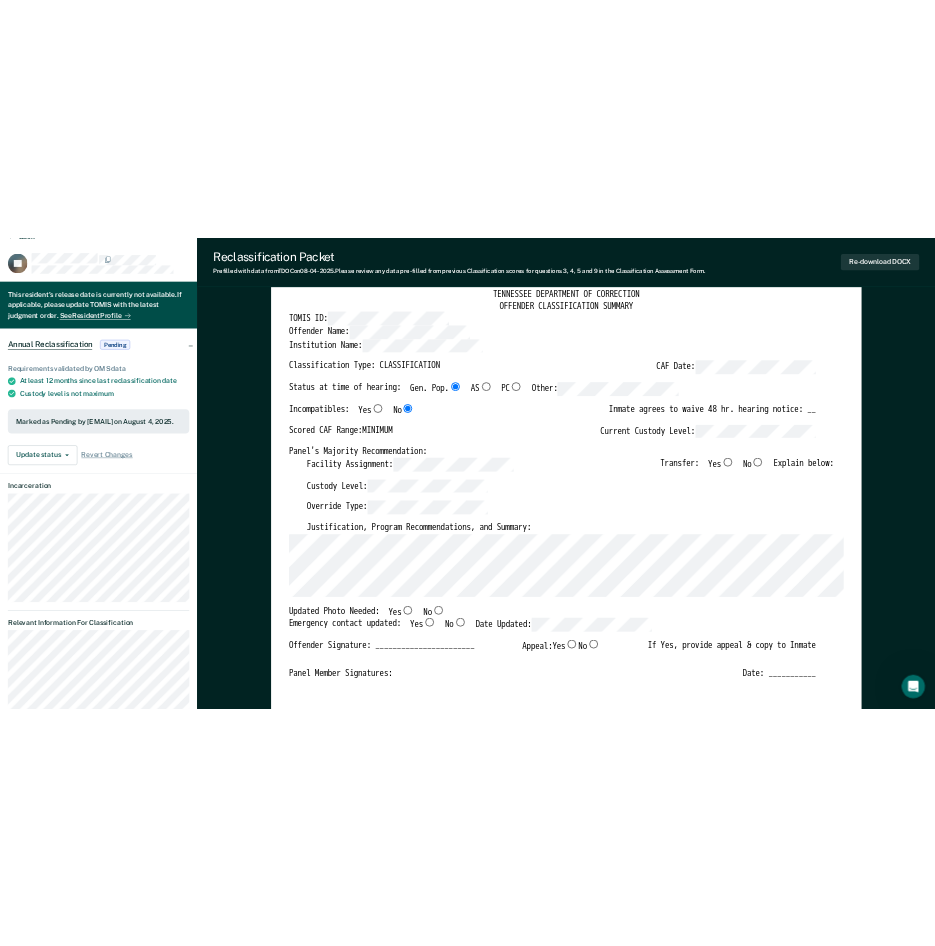 scroll, scrollTop: 0, scrollLeft: 0, axis: both 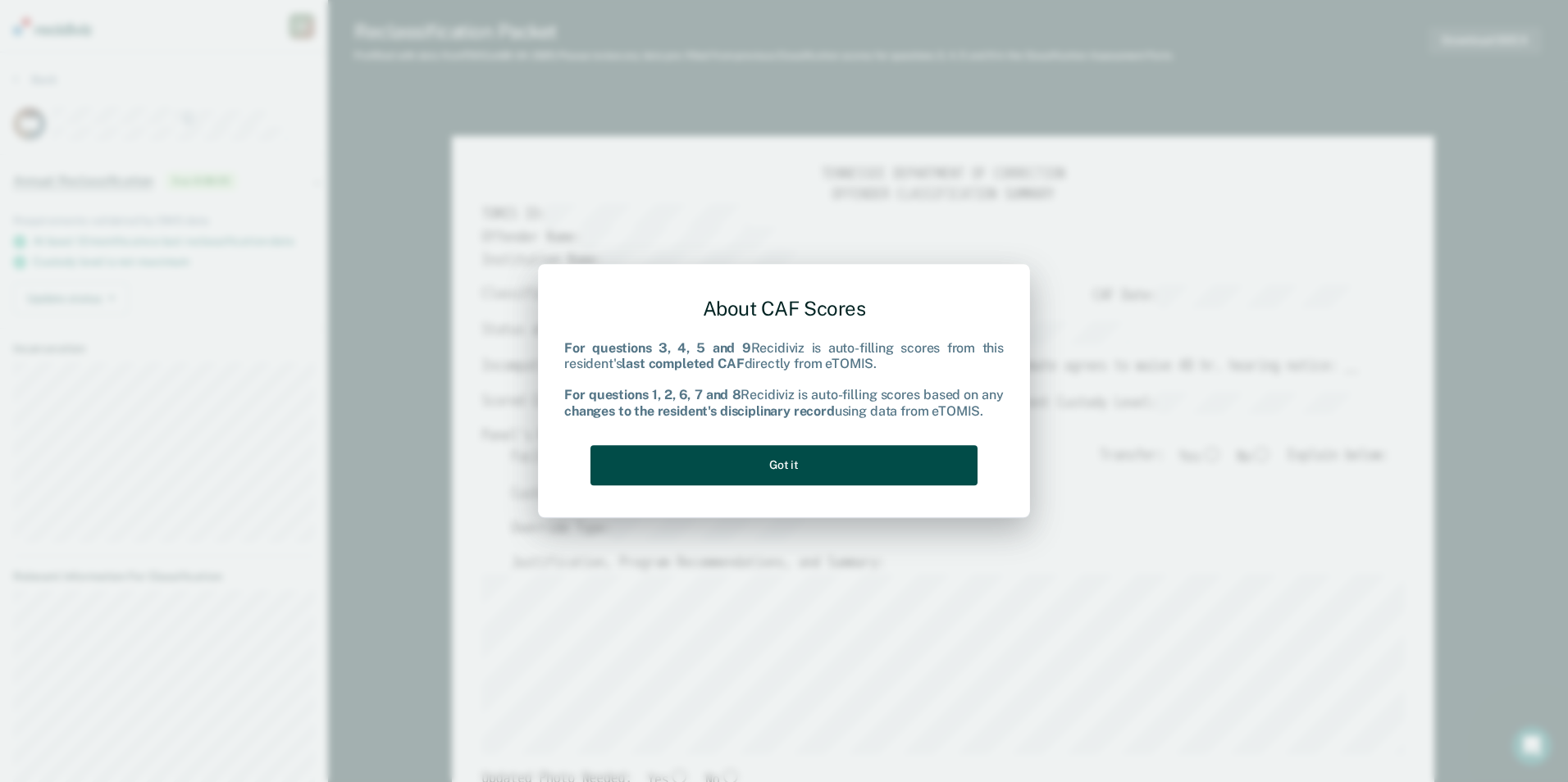 click on "Got it" at bounding box center [784, 465] 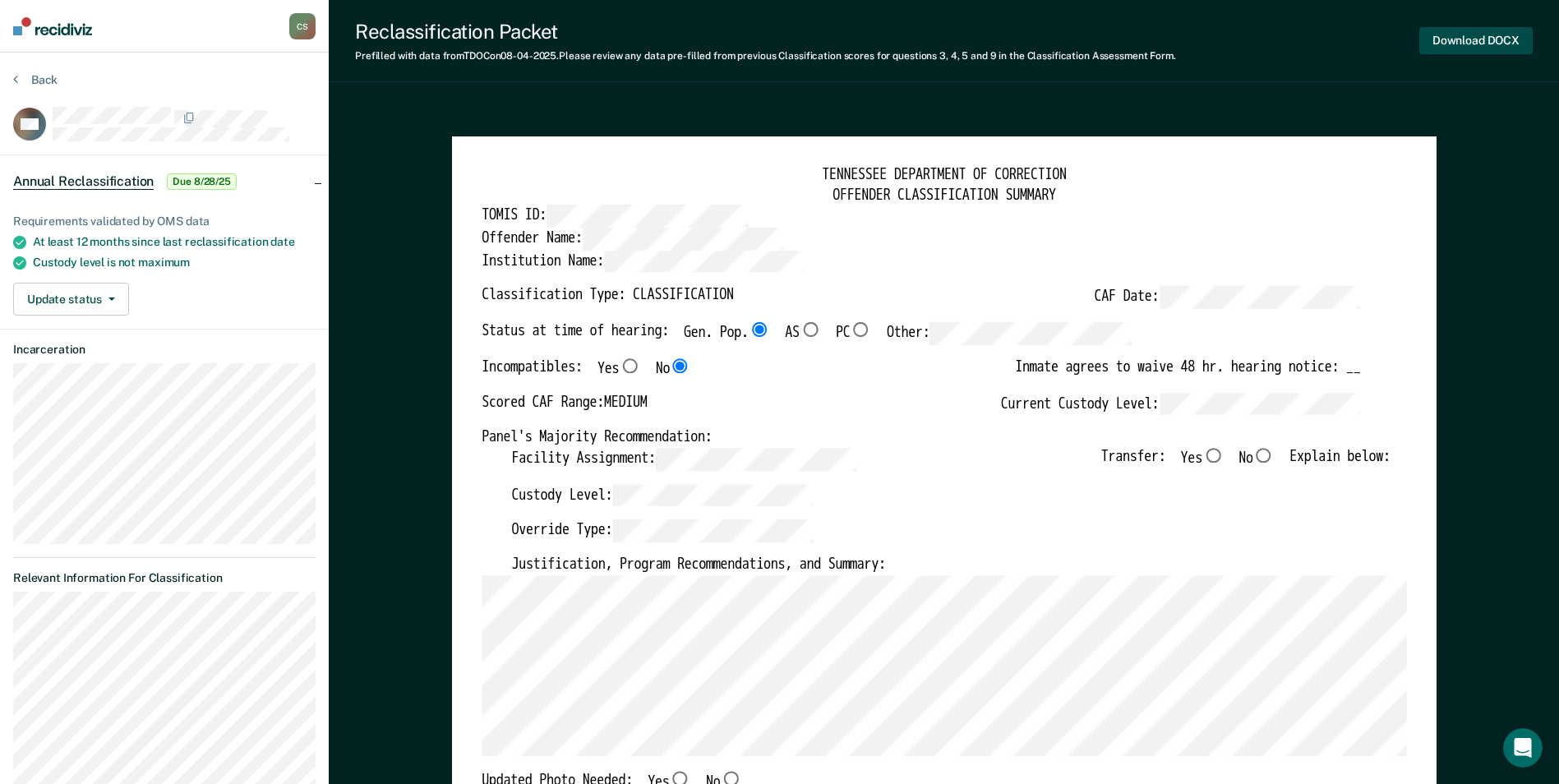 click on "Download DOCX" at bounding box center (1476, 40) 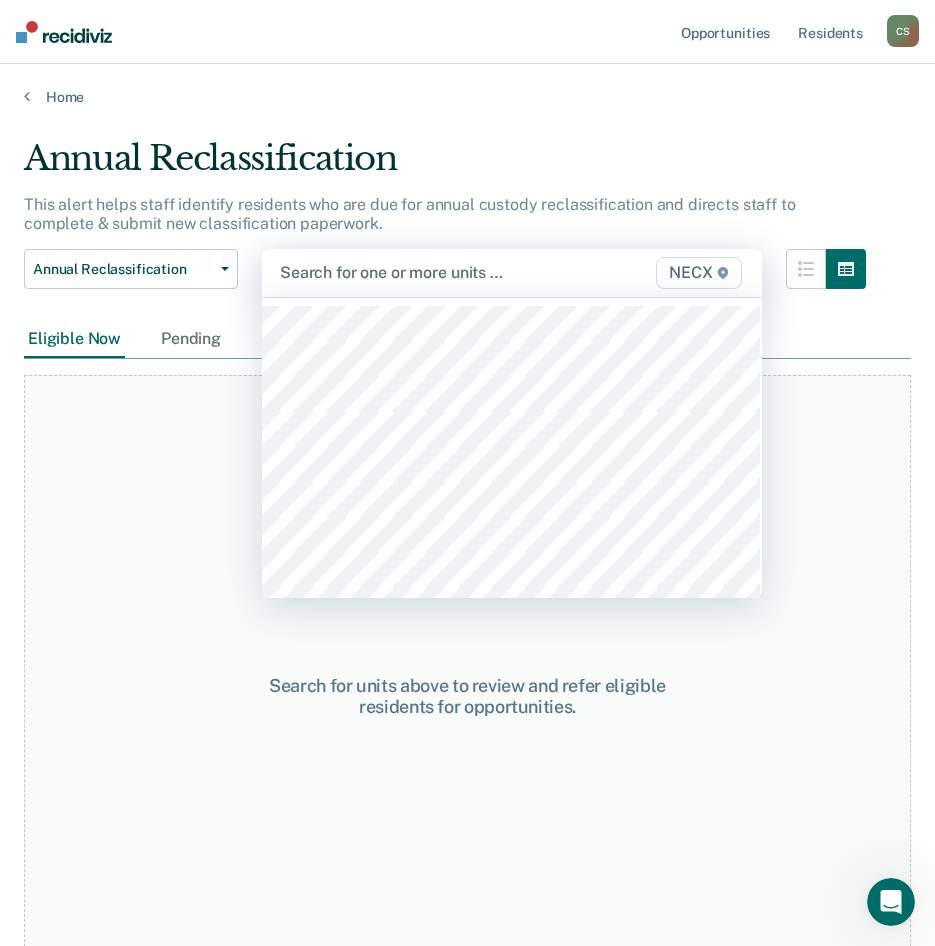 click on "NECX" at bounding box center [698, 273] 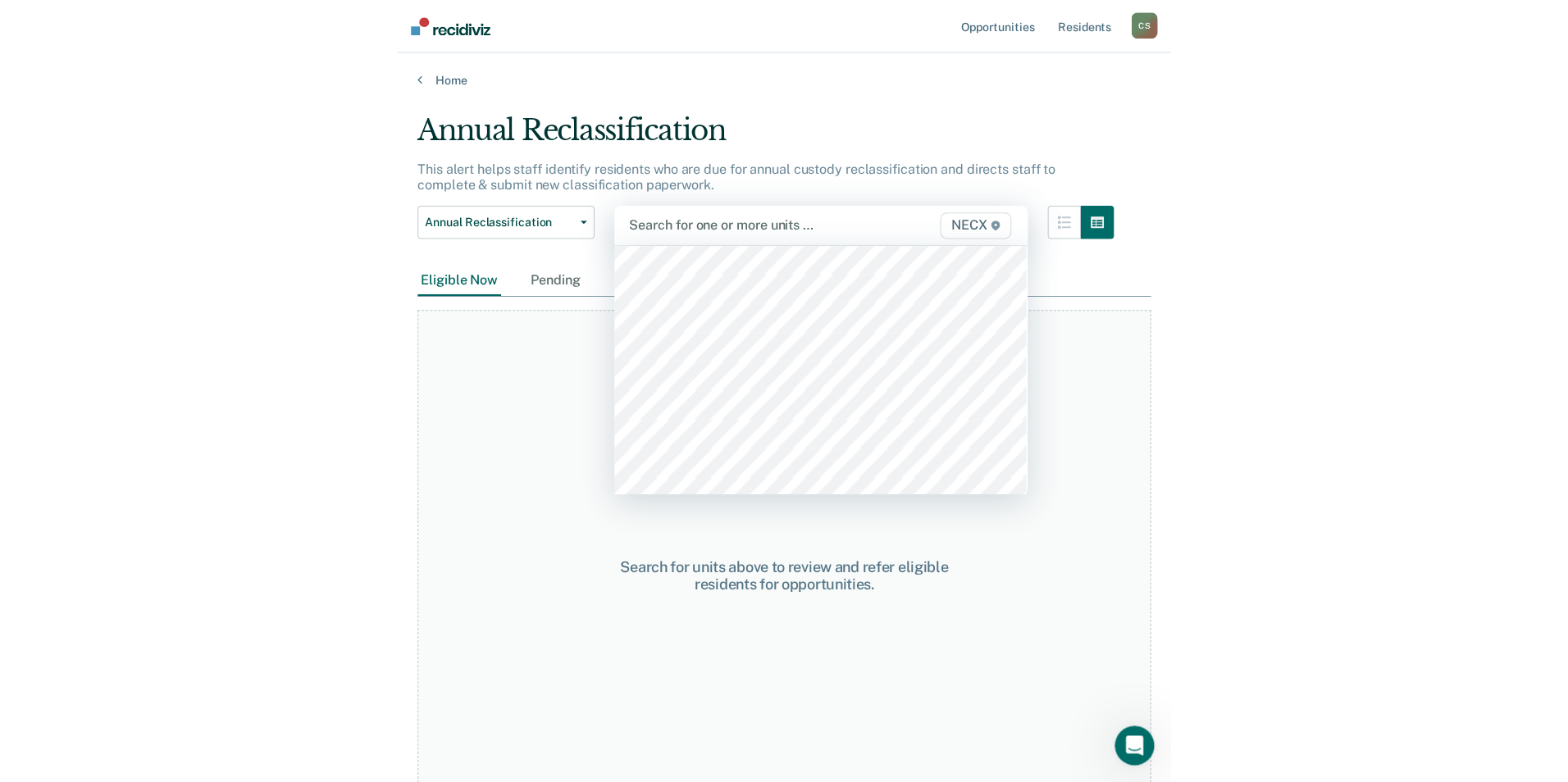 scroll, scrollTop: 5840, scrollLeft: 0, axis: vertical 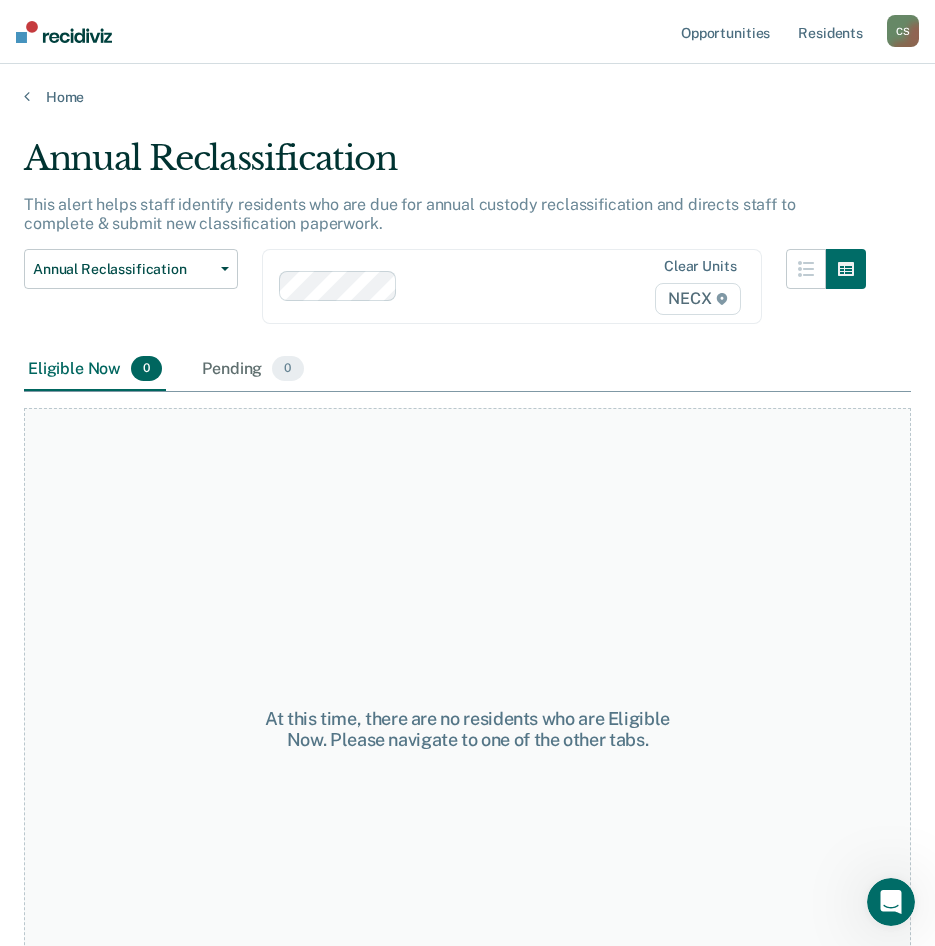 click on "Annual Reclassification Custody Level Downgrade Annual Reclassification Initial Classification Clear   units NECX" at bounding box center (445, 298) 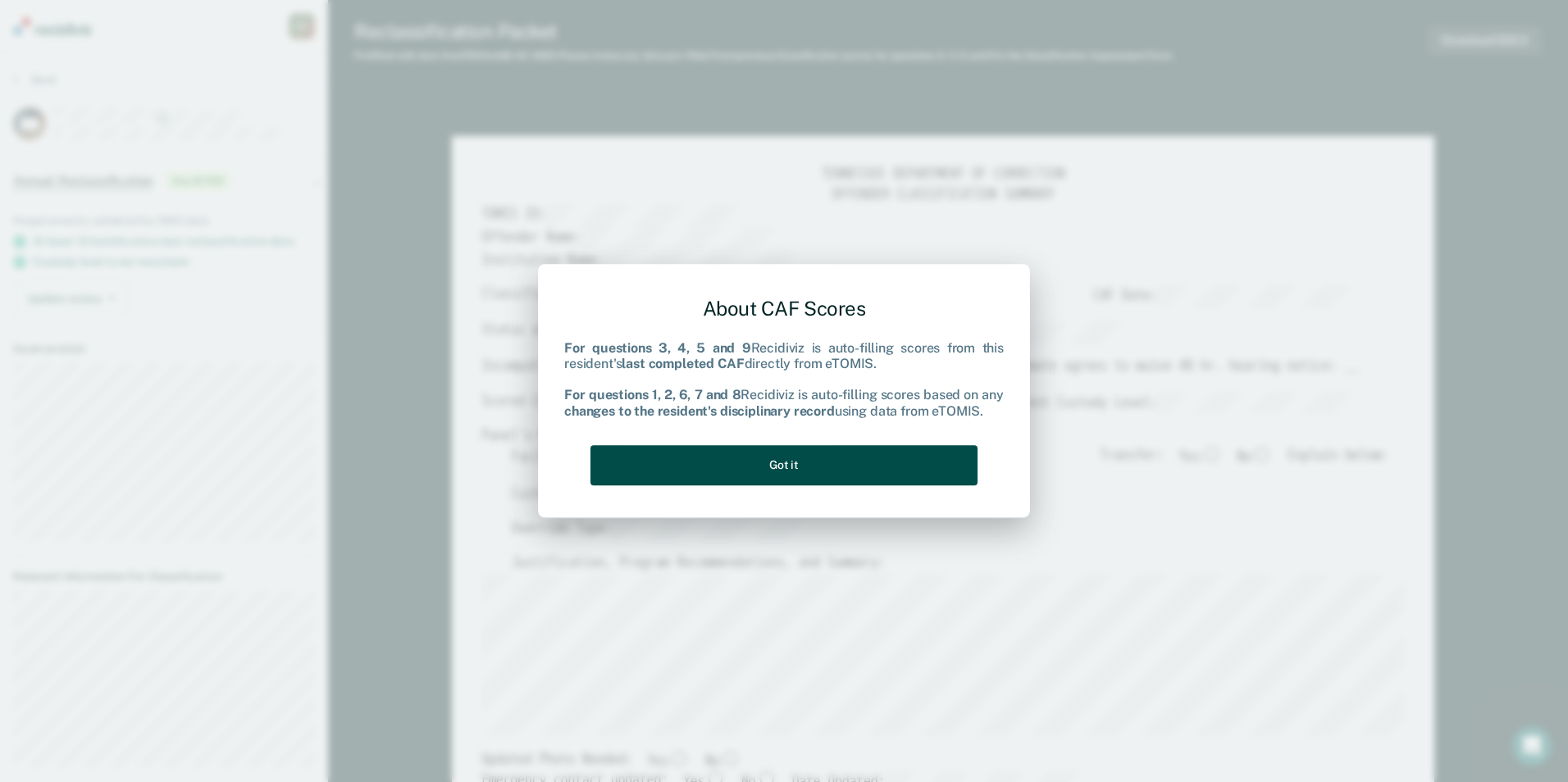 click on "Got it" at bounding box center (784, 465) 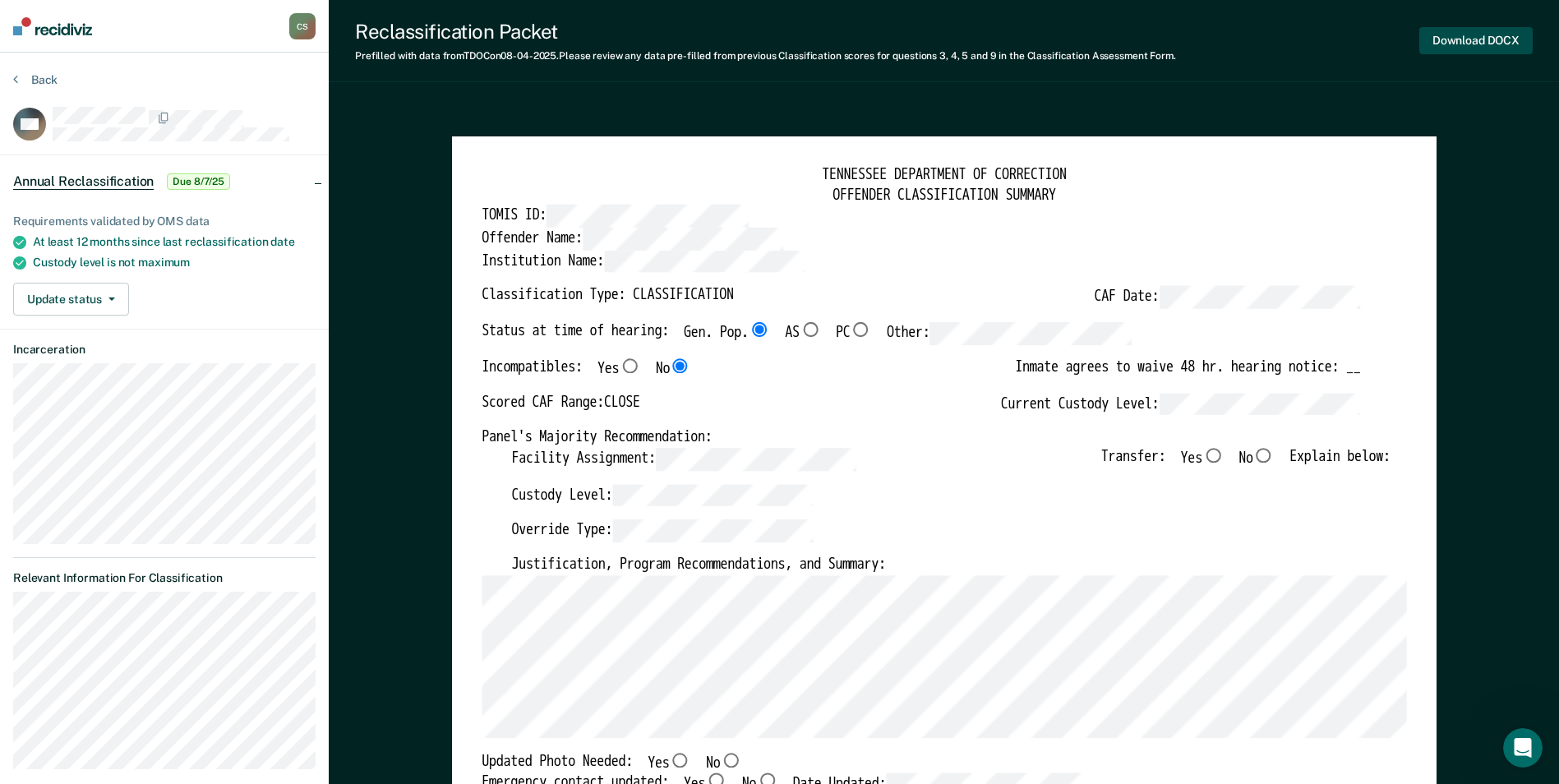 click on "Download DOCX" at bounding box center [1476, 40] 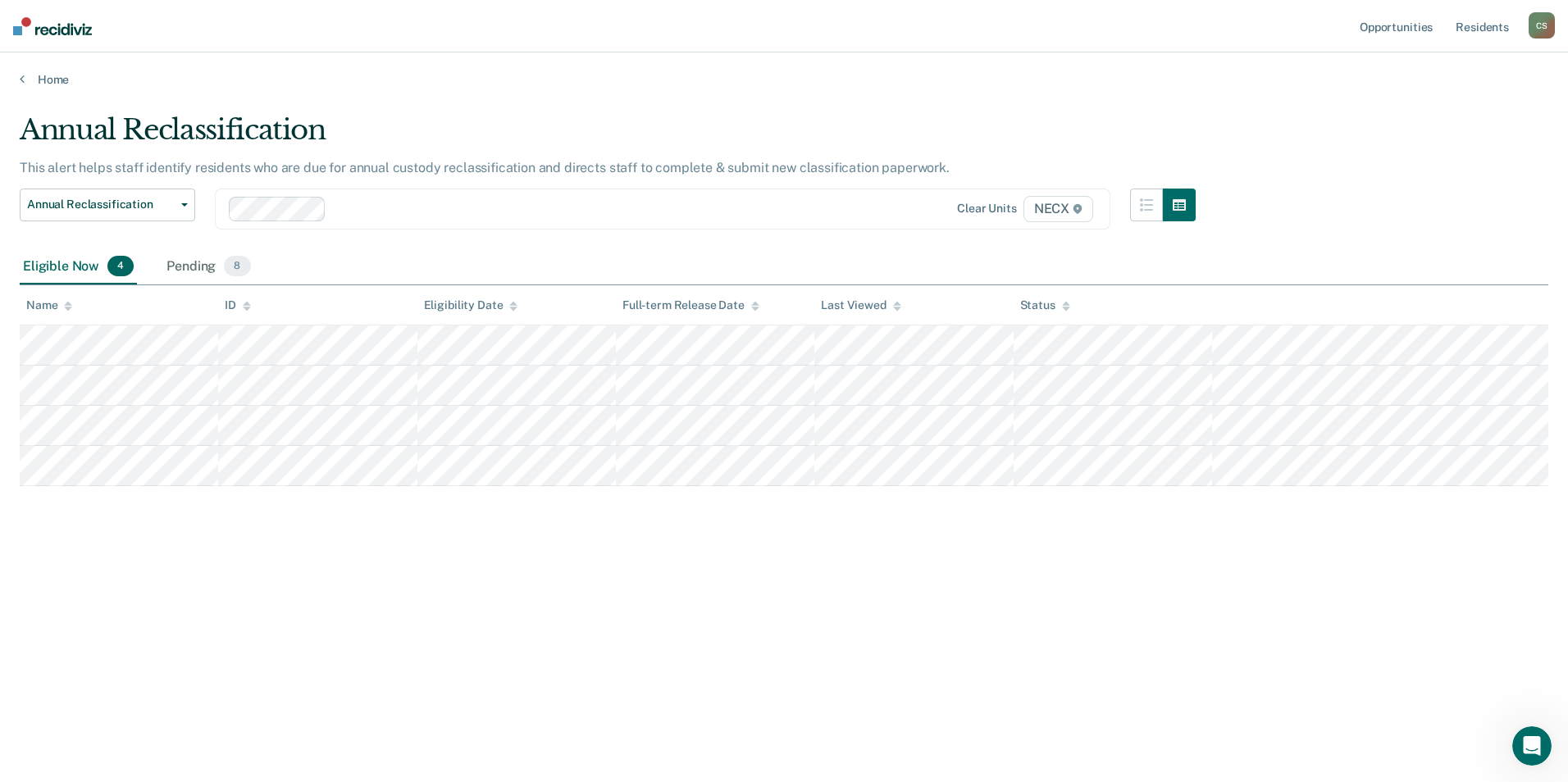click on "NECX" at bounding box center (1058, 209) 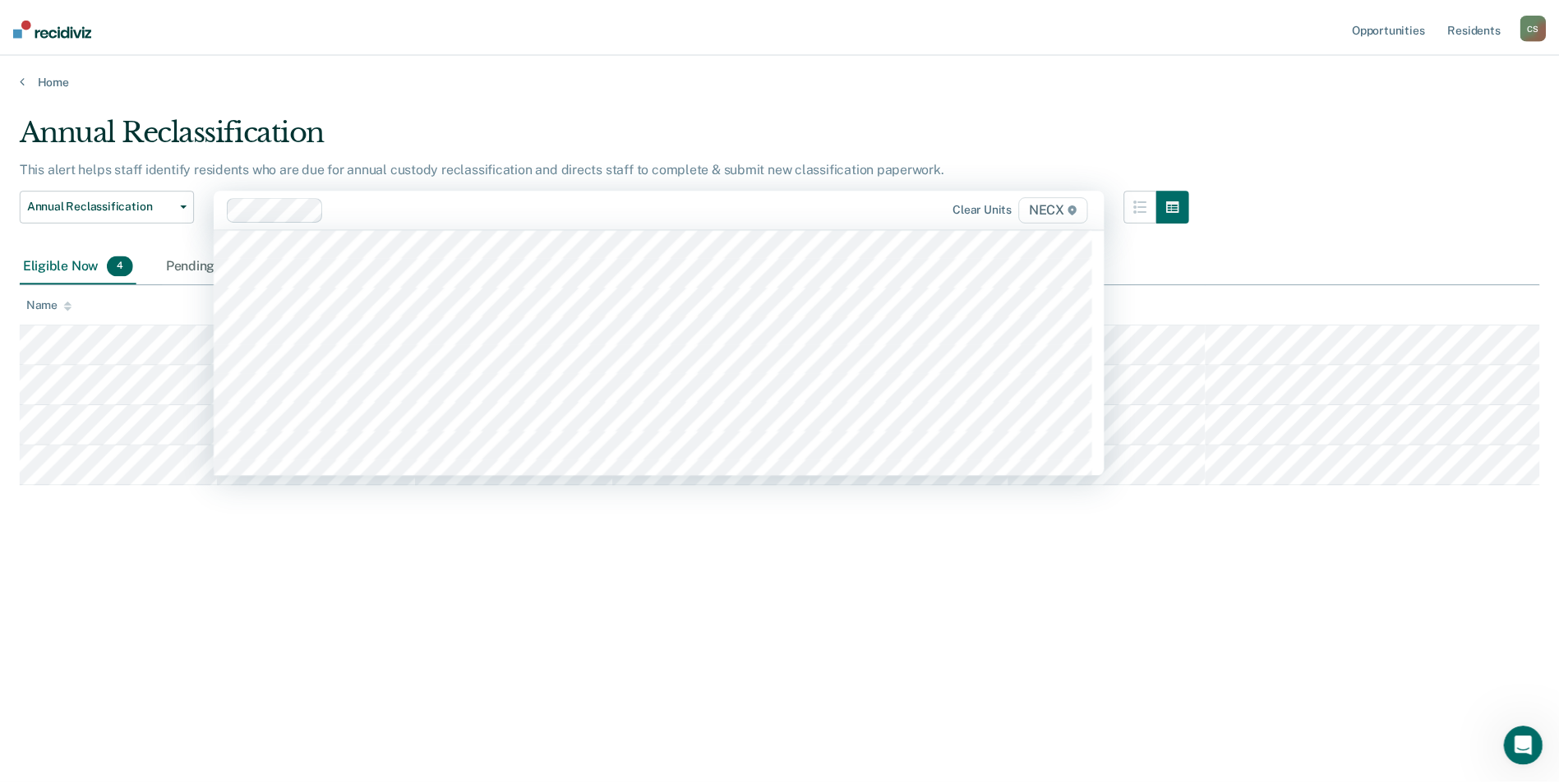 scroll, scrollTop: 5835, scrollLeft: 0, axis: vertical 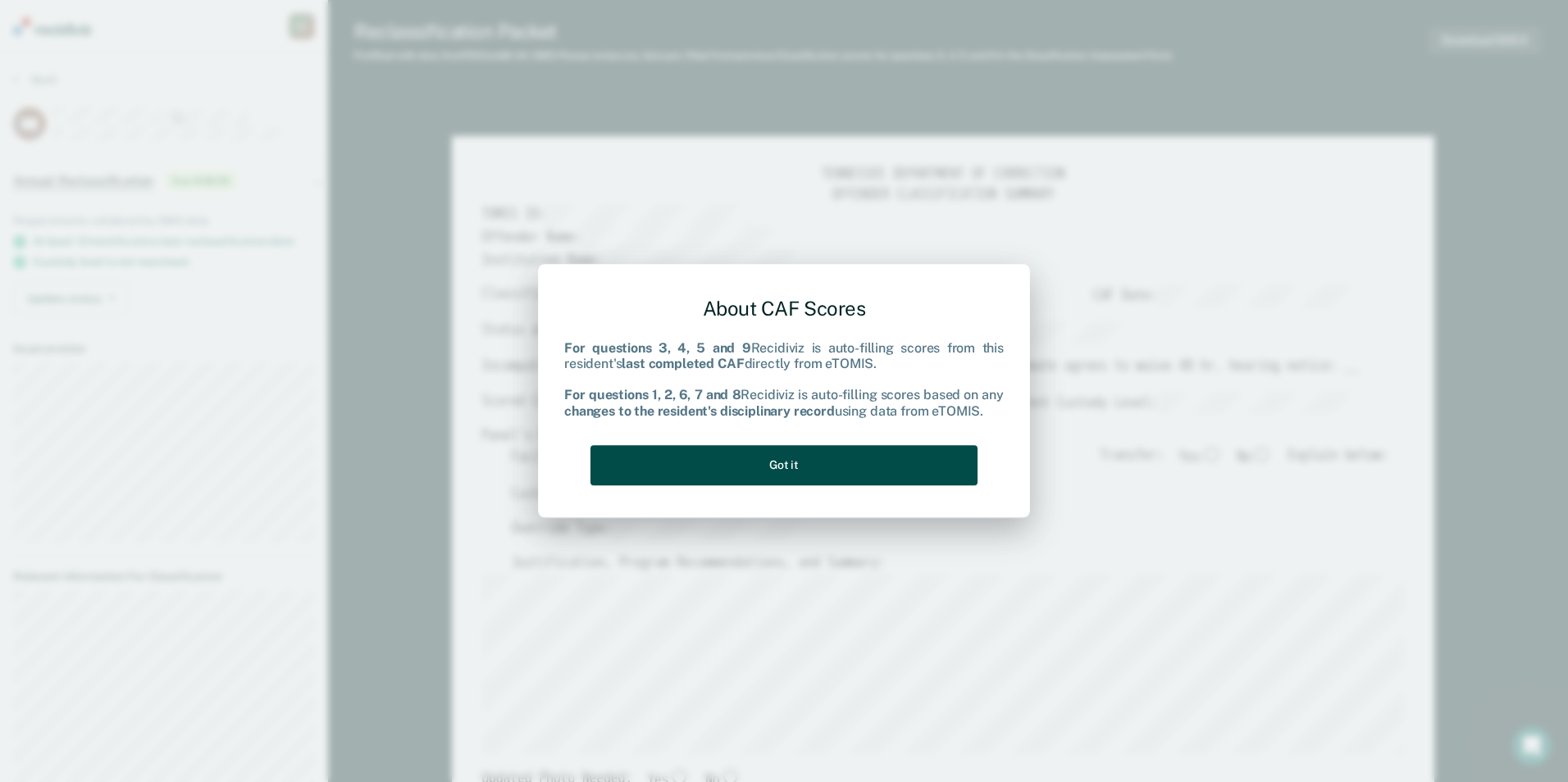 click on "Got it" at bounding box center (784, 465) 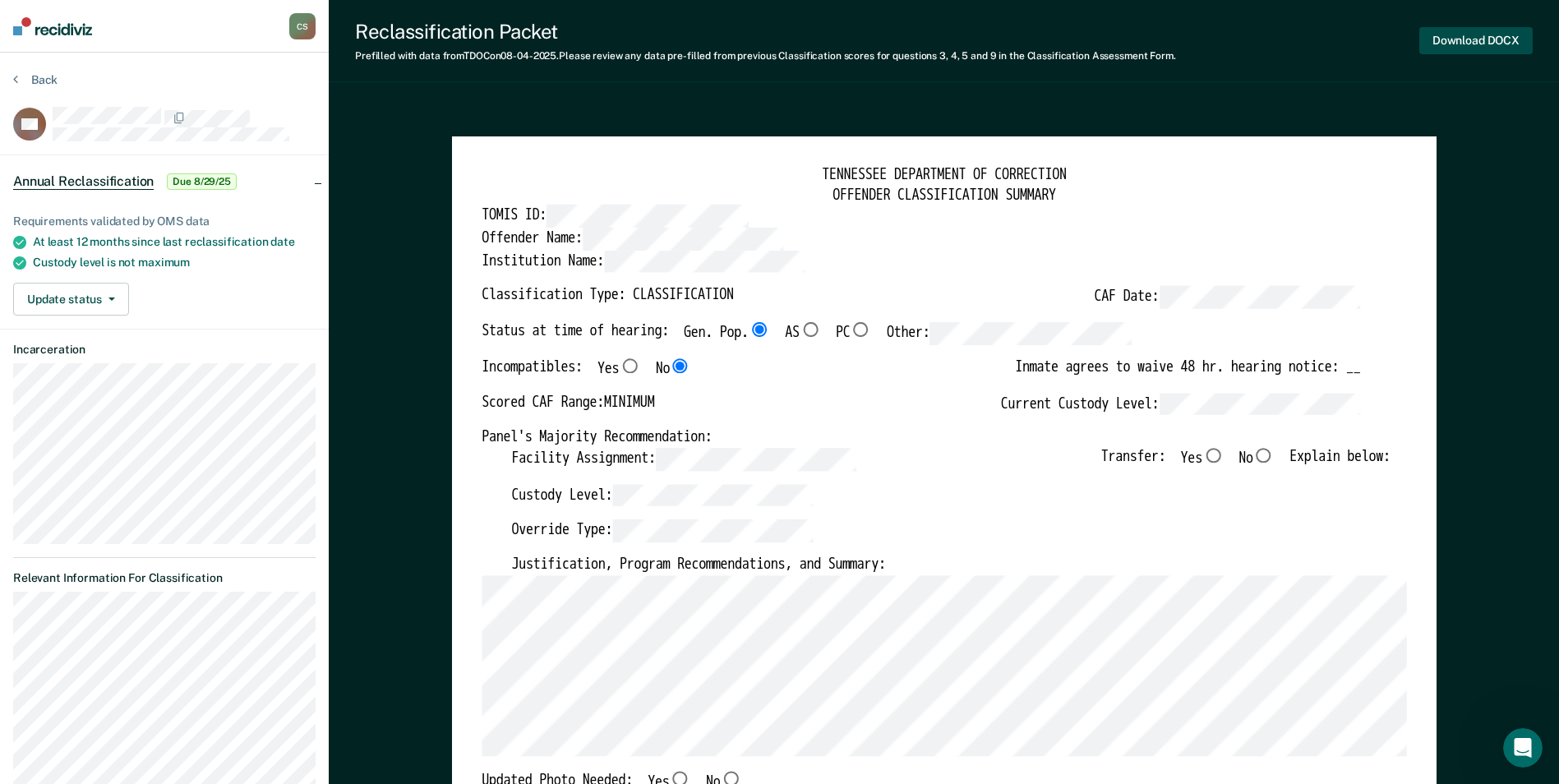 click on "Download DOCX" at bounding box center [1476, 40] 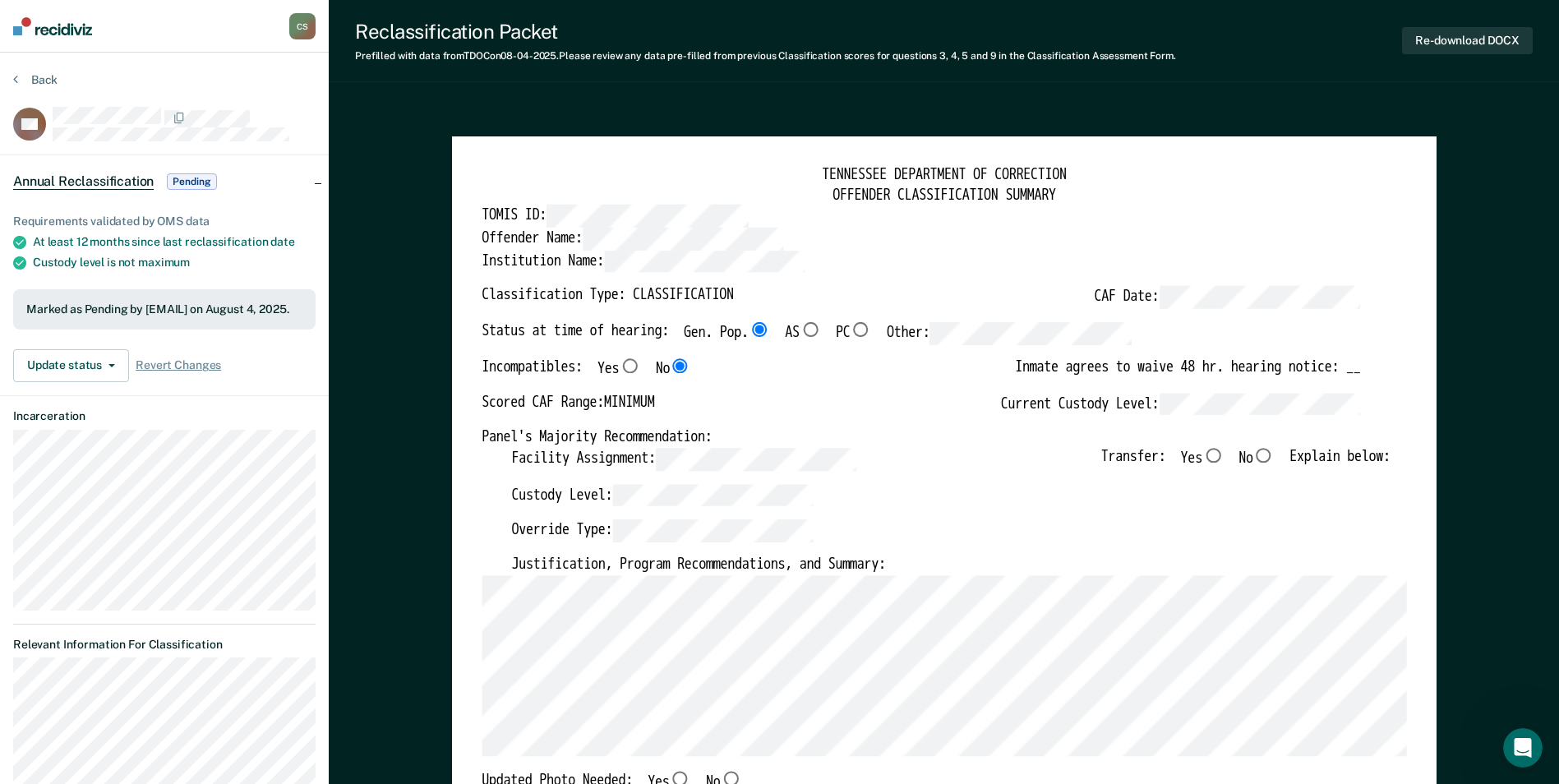 click on "Reclassification Packet Prefilled with data from TDOC on 08-04-2025 . Please review any data pre-filled from previous Classification scores for questions 3, 4, 5 and 9 in the Classification Assessment Form. Re-download DOCX TENNESSEE DEPARTMENT OF CORRECTION OFFENDER CLASSIFICATION SUMMARY TOMIS ID: Offender Name: Institution Name: Classification Type: CLASSIFICATION CAF Date: Status at time of hearing: Gen. Pop. AS PC Other: Incompatibles: Yes No Inmate agrees to waive 48 hr. hearing notice: __ Scored CAF Range: MINIMUM Current Custody Level: Panel's Majority Recommendation: Facility Assignment: Transfer: Yes No Explain below: Custody Level: Override Type: Justification, Program Recommendations, and Summary: Updated Photo Needed: Yes No Emergency contact updated: Yes No Date Updated: Offender Signature: _______________________ Appeal: Yes No If Yes, provide appeal \u0026 copy to Inmate Panel Member Signatures: Date: ___________ Chairperson Treatment Member Security Member Approving Authority: Date" at bounding box center [943, 2736] 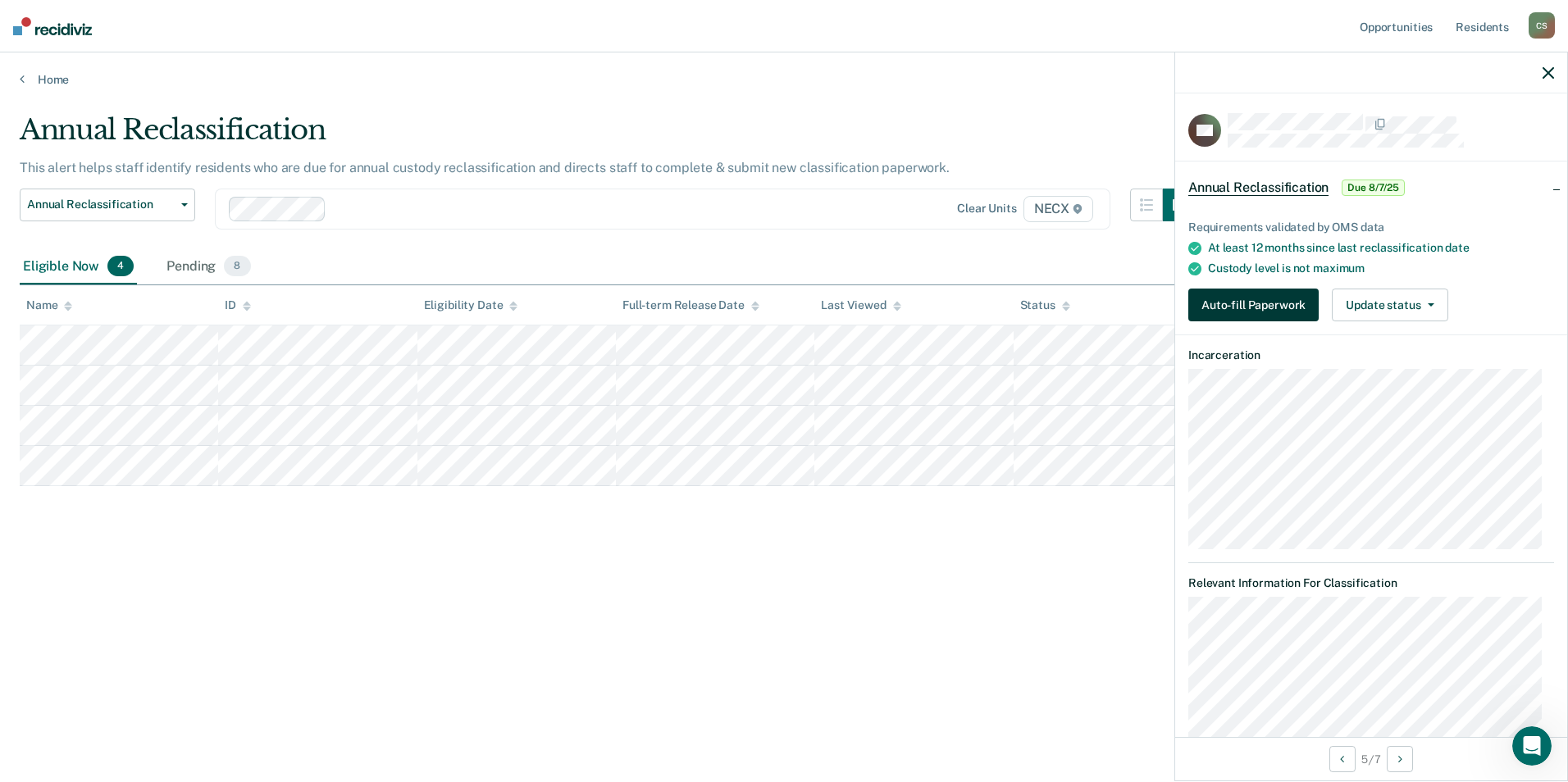 click on "Auto-fill Paperwork" at bounding box center [1253, 305] 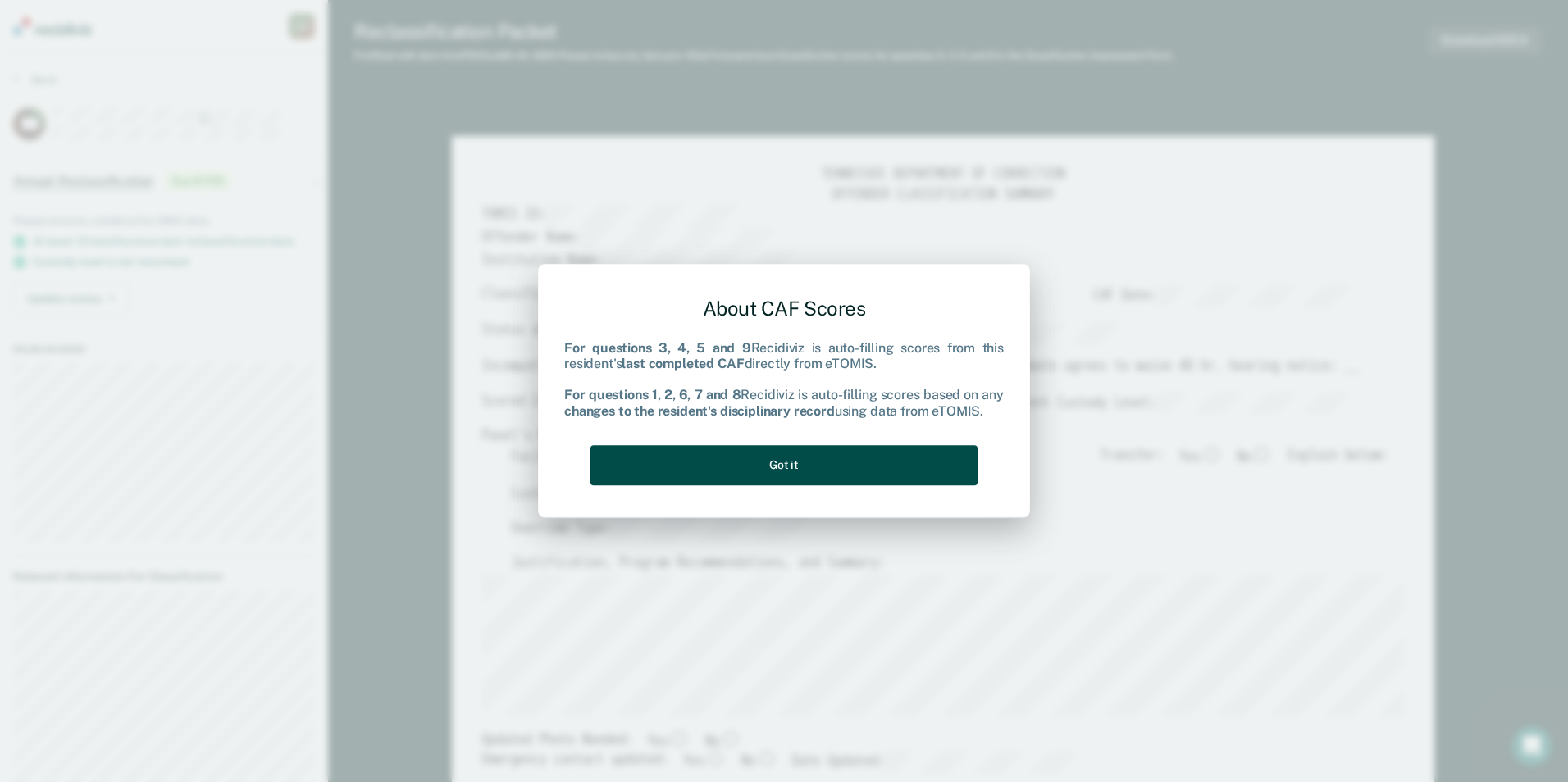 click on "Got it" at bounding box center (784, 465) 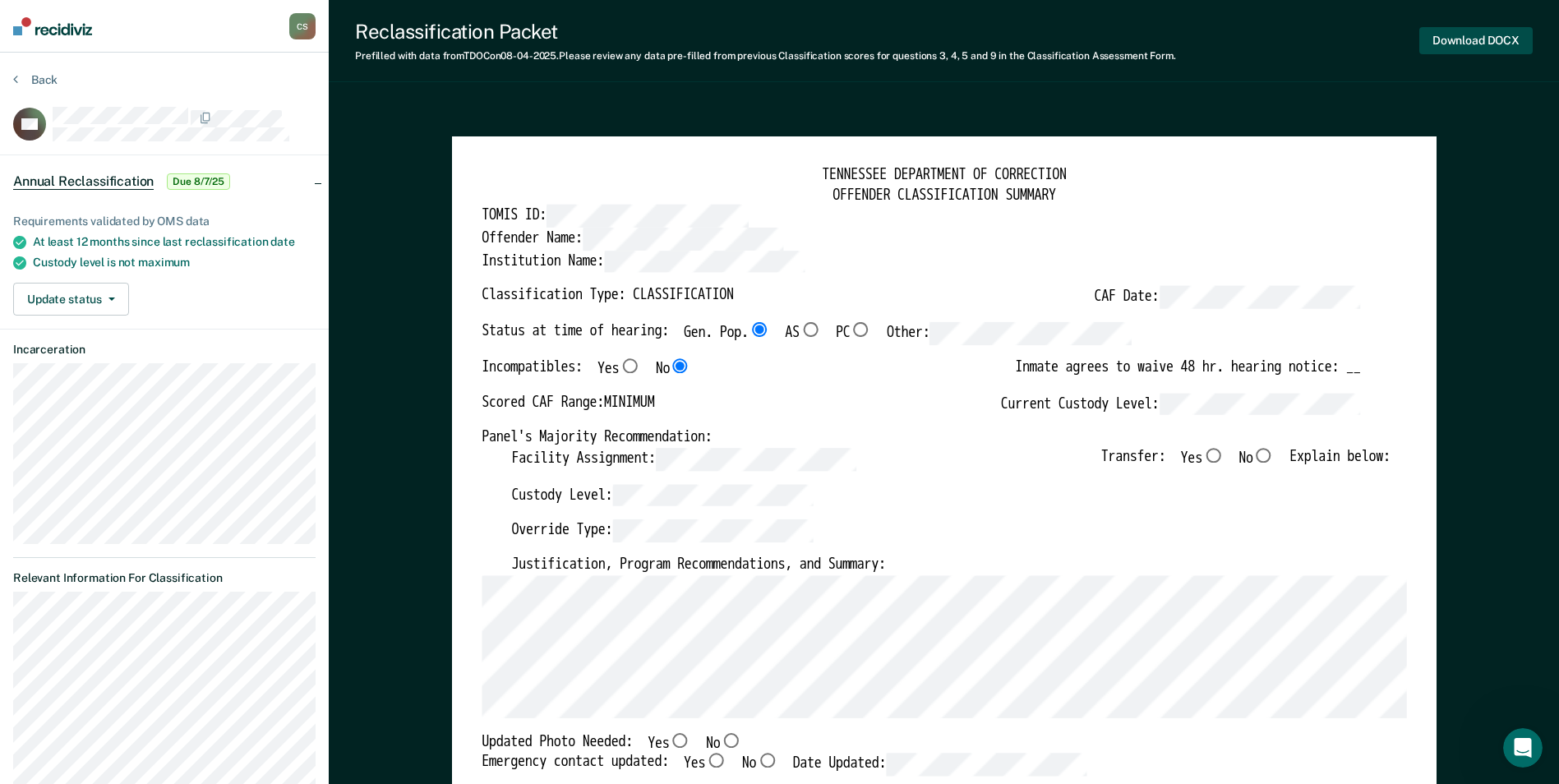 click on "Download DOCX" at bounding box center (1476, 40) 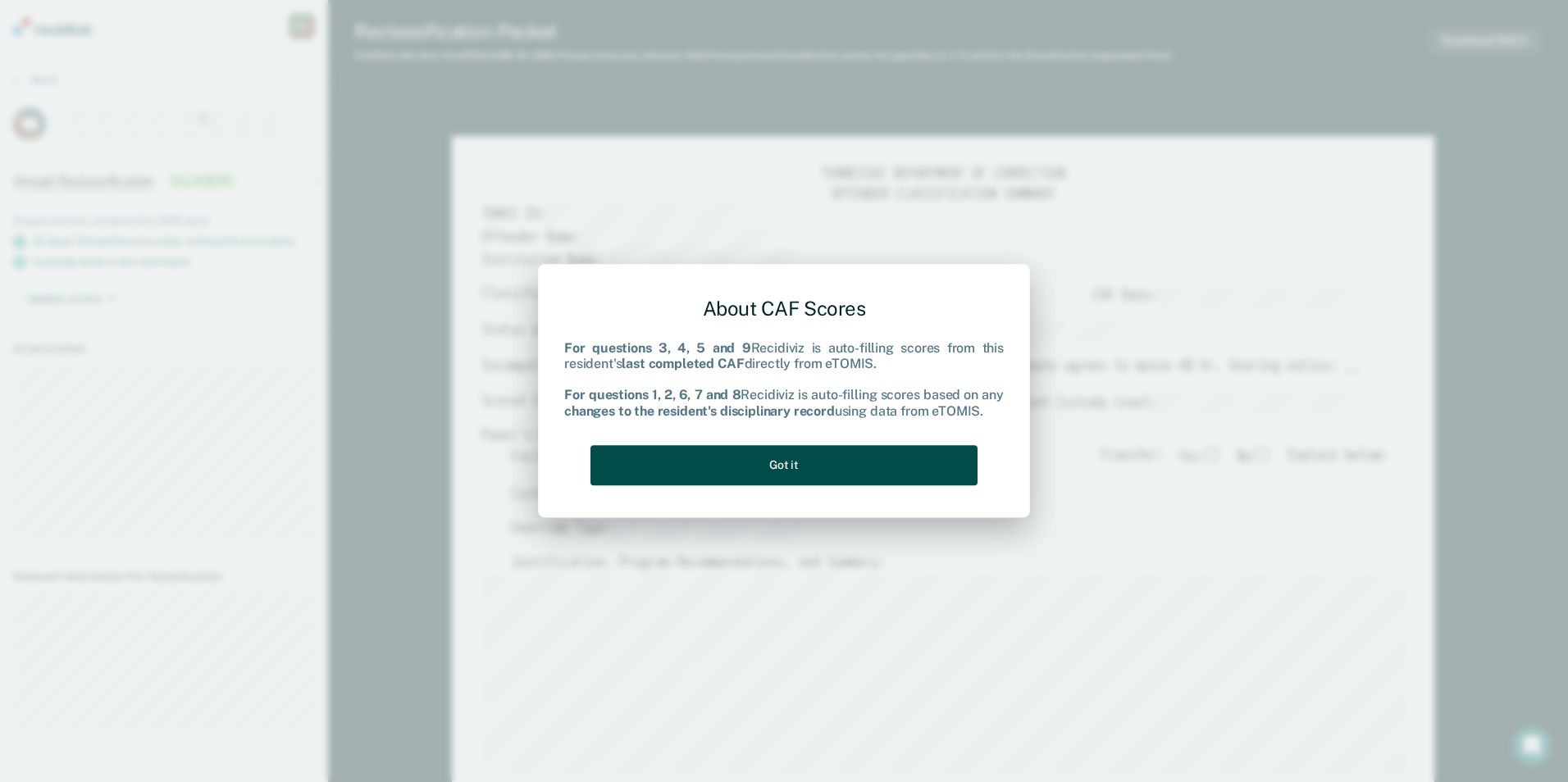 click on "Got it" at bounding box center [784, 465] 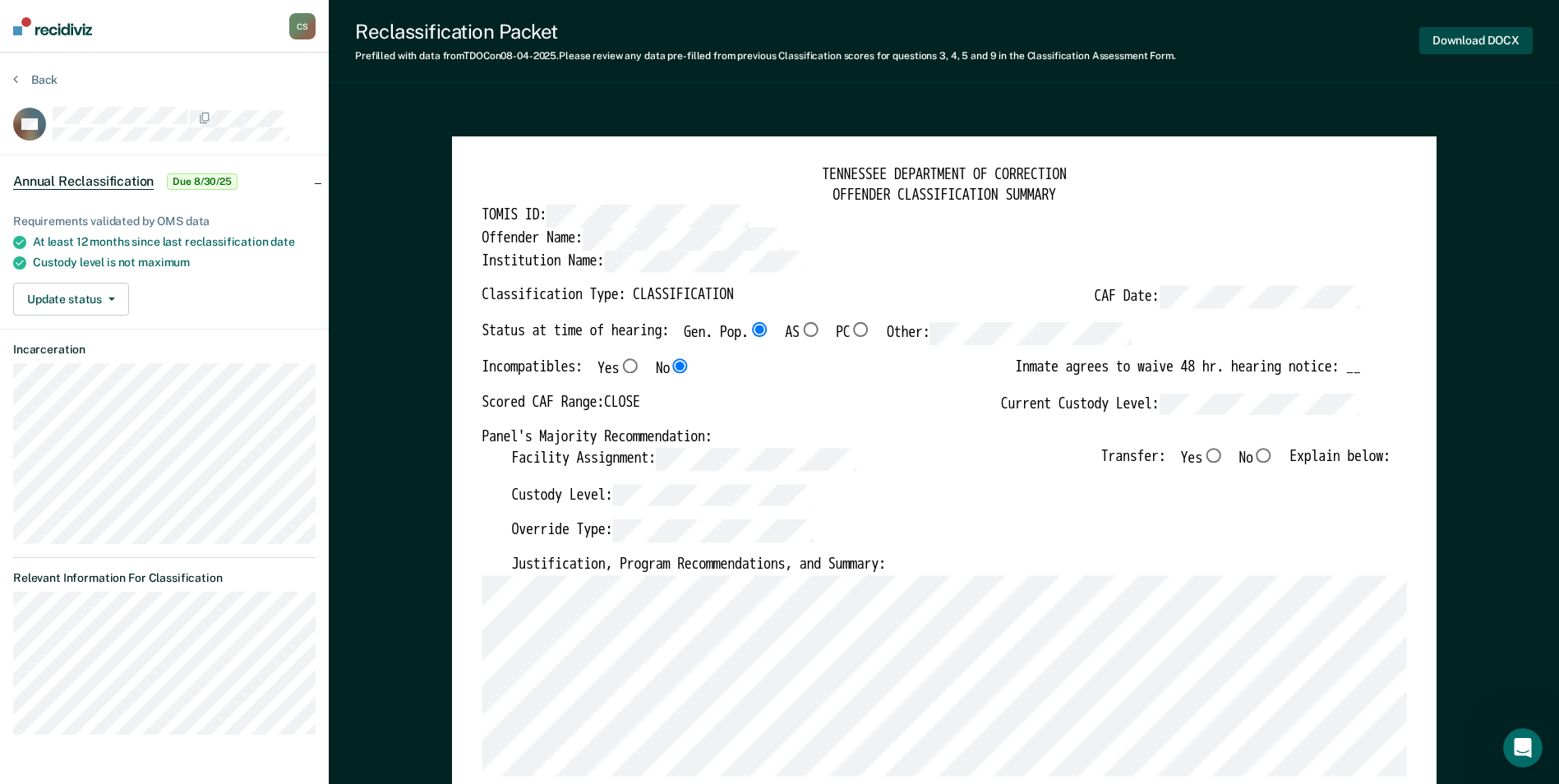 click on "Download DOCX" at bounding box center [1476, 40] 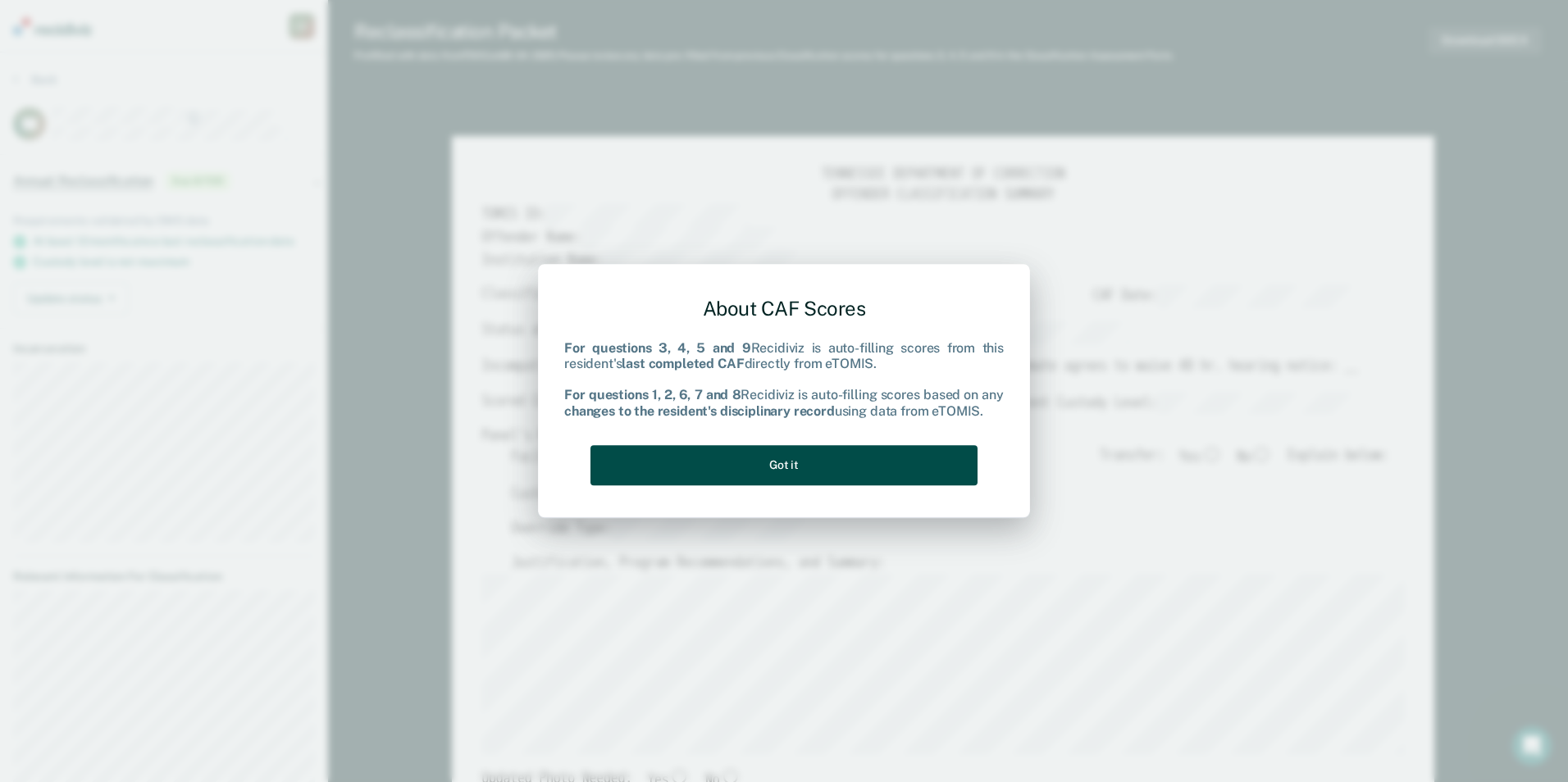 click on "Got it" at bounding box center (784, 465) 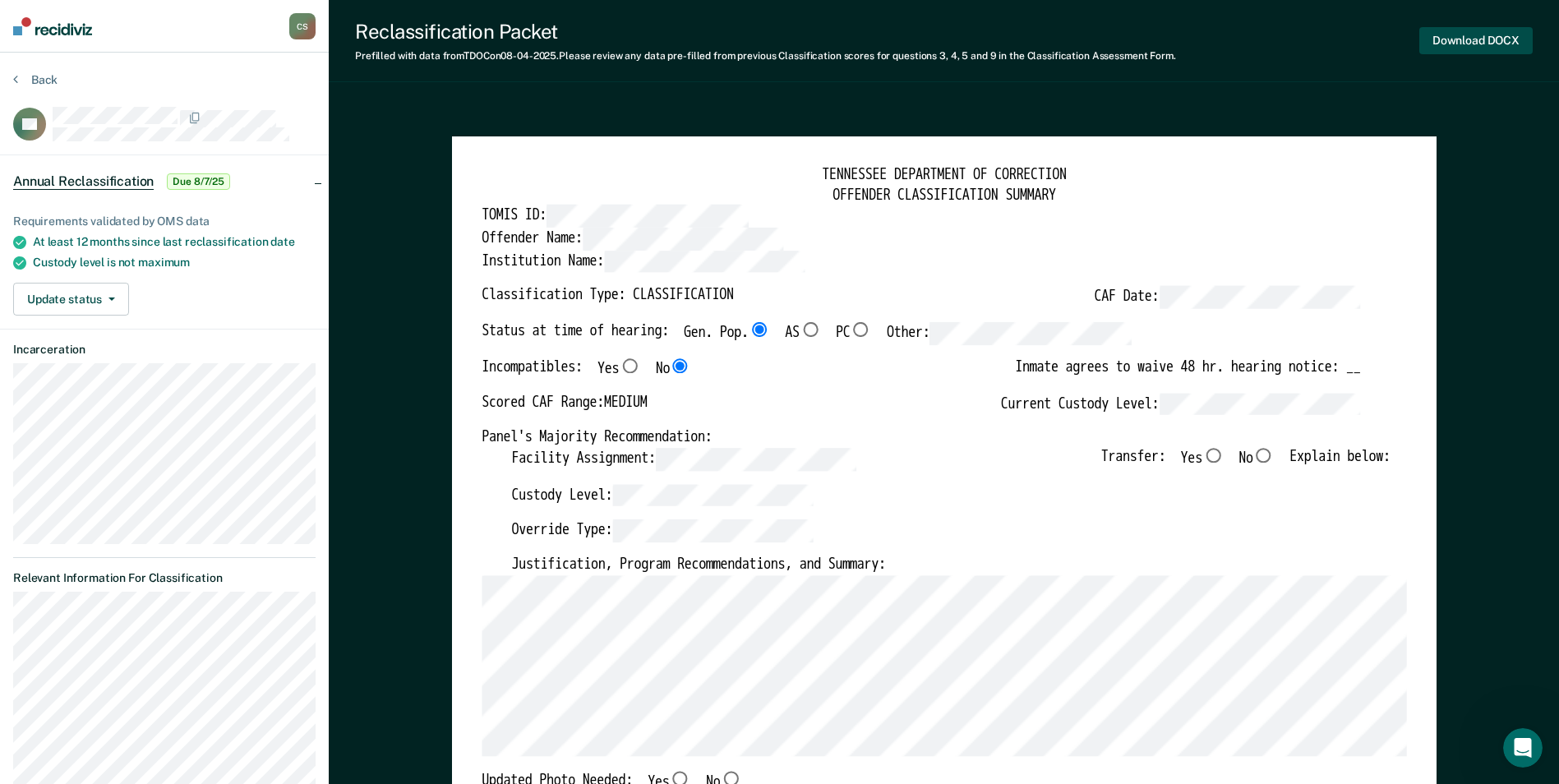 click on "Download DOCX" at bounding box center (1476, 40) 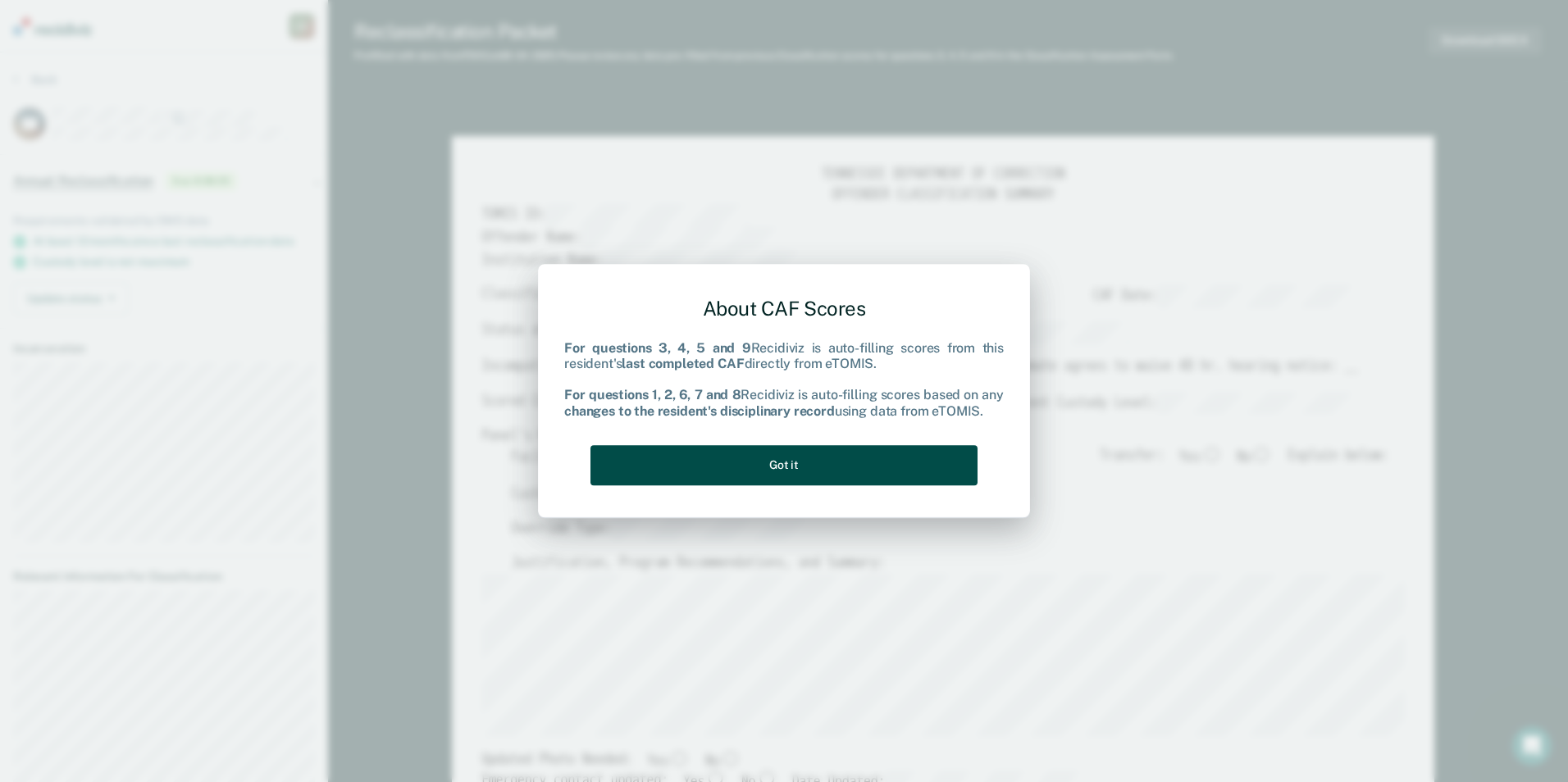 click on "Got it" at bounding box center (784, 465) 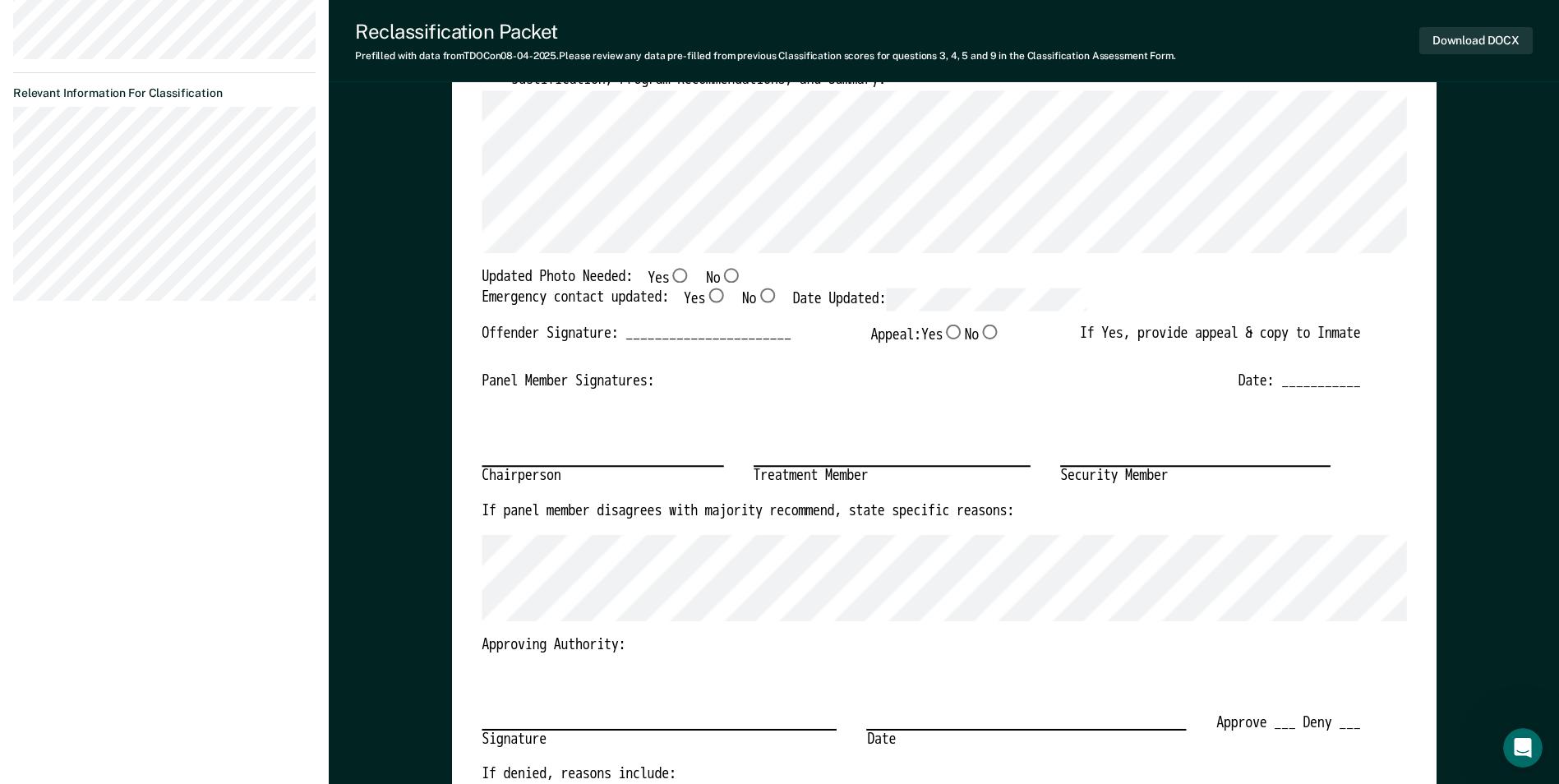 scroll, scrollTop: 493, scrollLeft: 0, axis: vertical 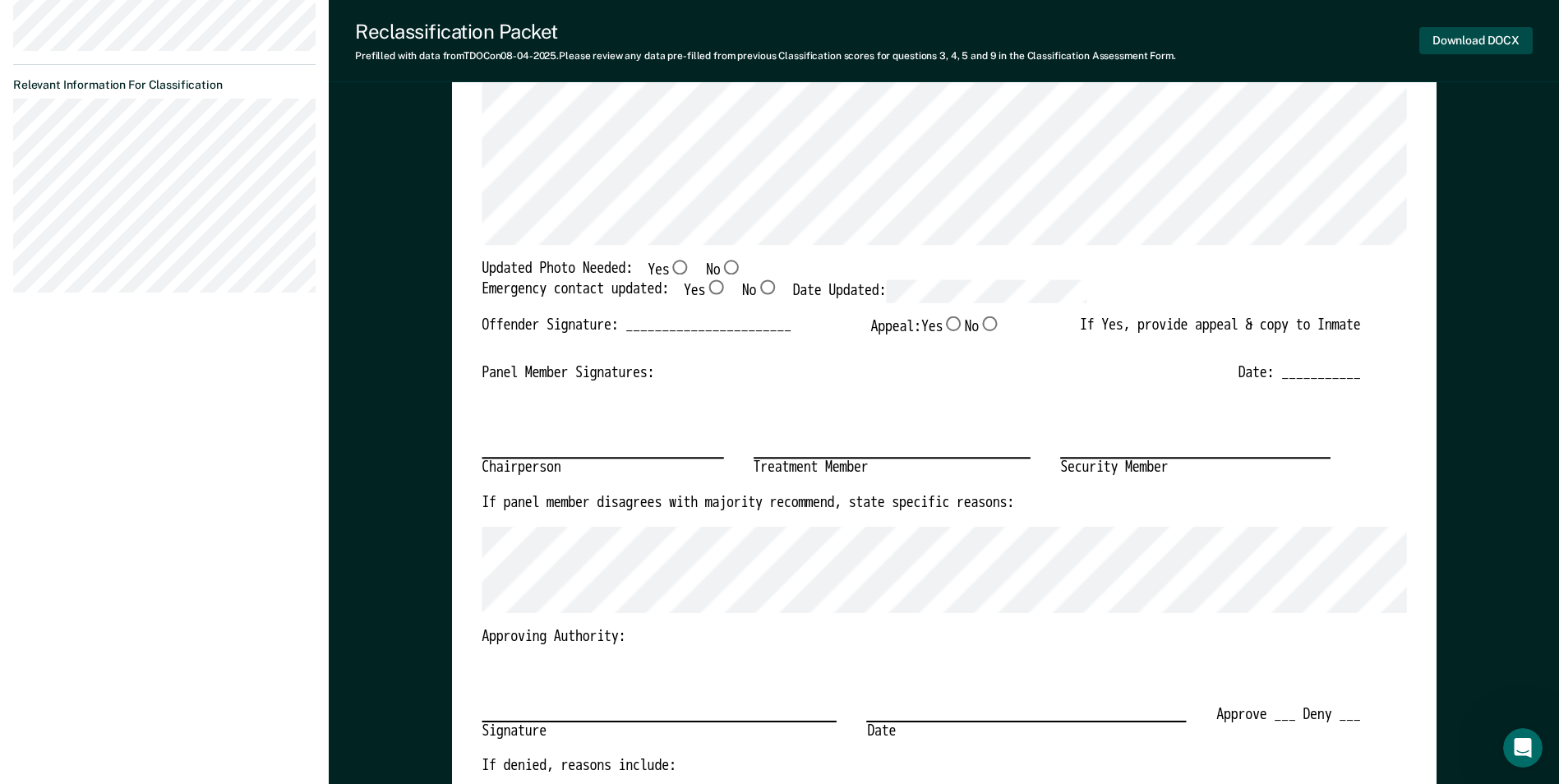 click on "Download DOCX" at bounding box center [1476, 40] 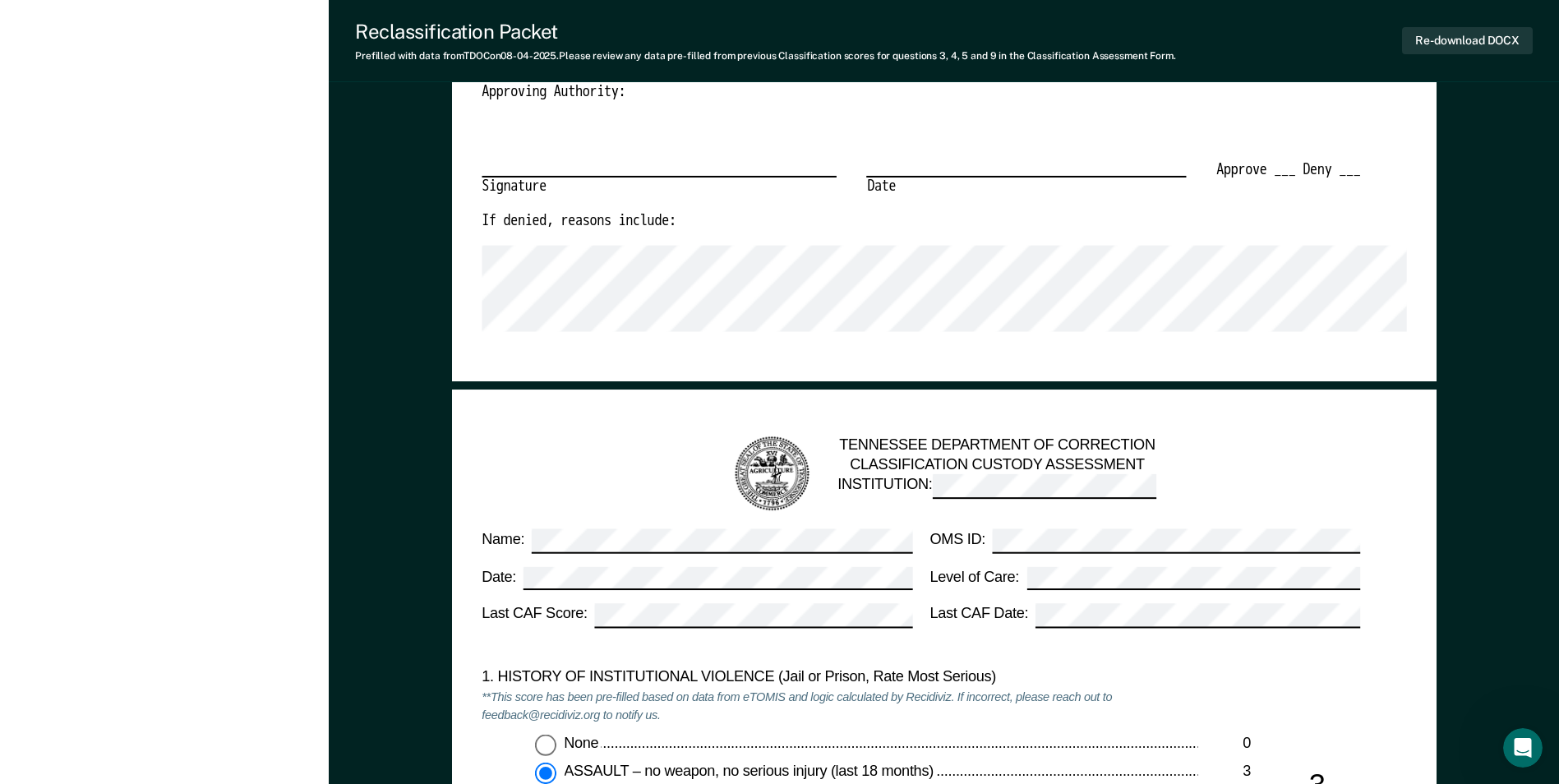 scroll, scrollTop: 1149, scrollLeft: 0, axis: vertical 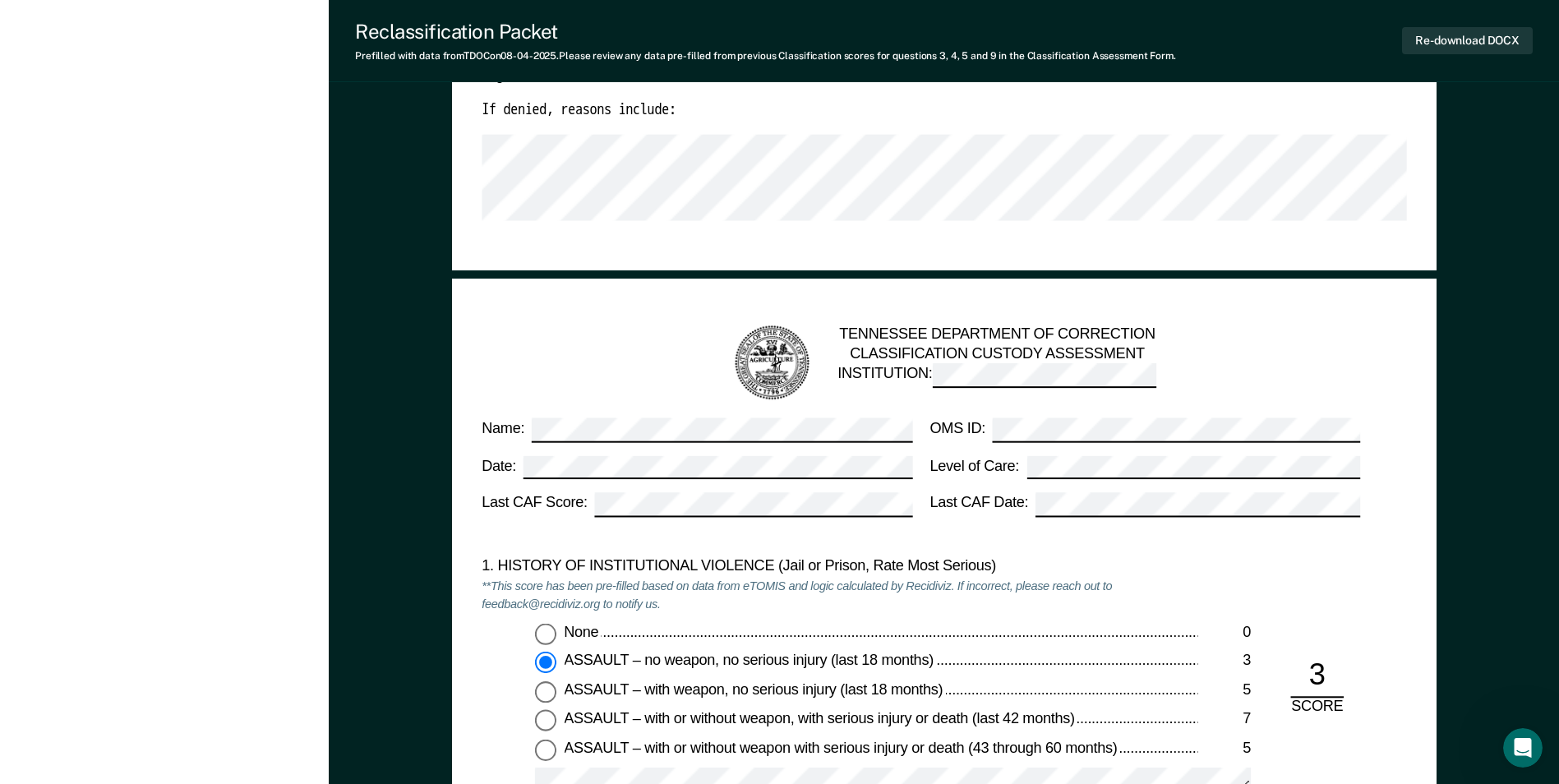 click on "TENNESSEE DEPARTMENT OF CORRECTION OFFENDER CLASSIFICATION SUMMARY TOMIS ID:  Offender Name:  Institution Name:  Classification Type: CLASSIFICATION CAF Date:  Status at time of hearing: Gen. Pop. AS PC Other:   Incompatibles: Yes No Inmate agrees to waive 48 hr. hearing notice: __ Scored CAF Range: CLOSE Current Custody Level:  Panel's Majority Recommendation: Facility Assignment: Transfer: Yes No Explain below: Custody Level:  Override Type:  Justification, Program Recommendations, and Summary: Updated Photo Needed: Yes No Emergency contact updated: Yes No Date Updated:  Offender Signature: _______________________ Appeal: Yes No If Yes, provide appeal & copy to Inmate Panel Member Signatures: Date: ___________ Chairperson Treatment Member Security Member If panel member disagrees with majority recommend, state specific reasons: Approving Authority: Signature Date Approve ___ Deny ___ If denied, reasons include: TENNESSEE DEPARTMENT OF CORRECTION  CLASSIFICATION CUSTODY ASSESSMENT  INSTITUTION:   Name: Date:" at bounding box center (943, 1626) 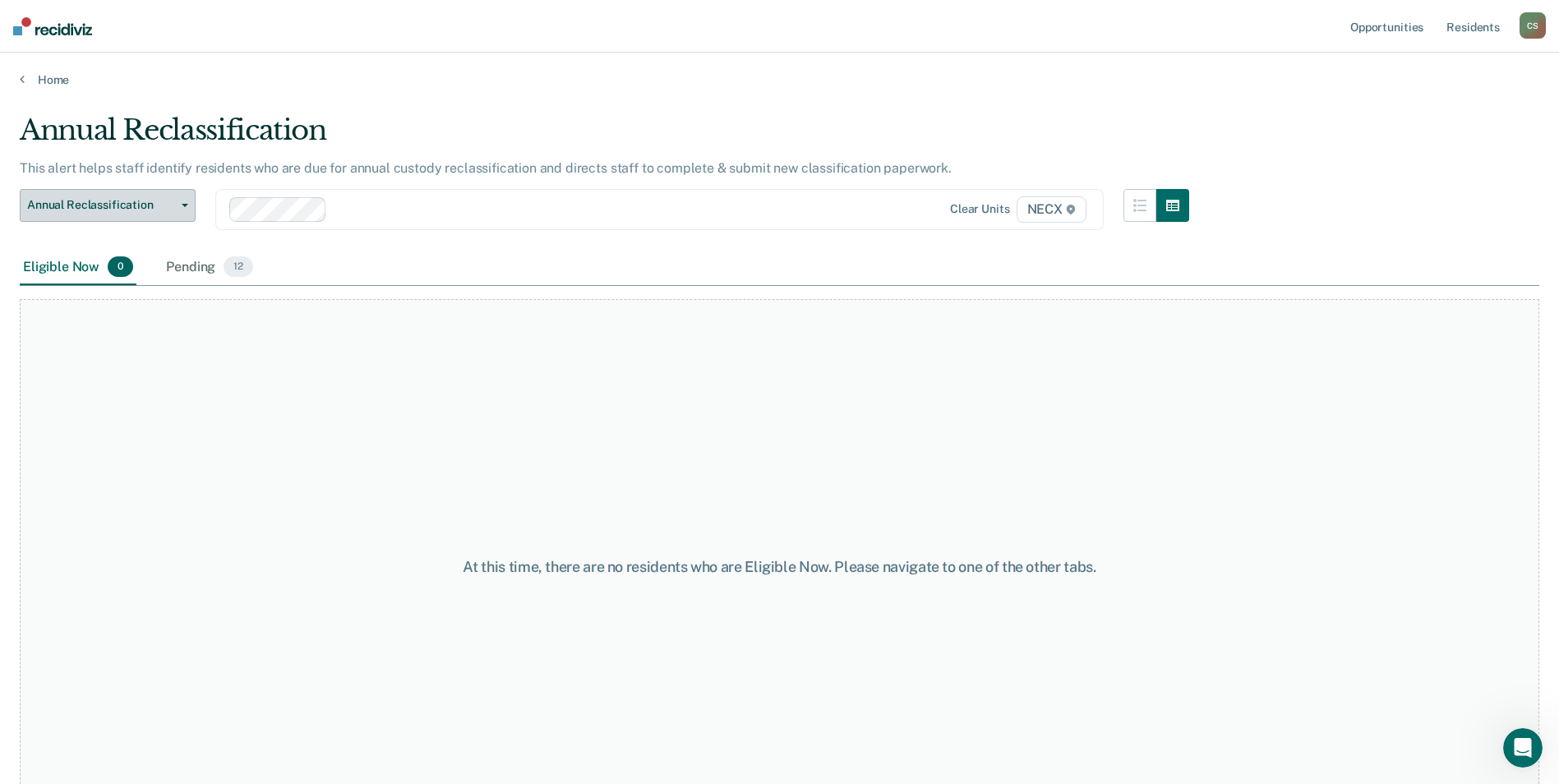 click on "Annual Reclassification" at bounding box center (101, 205) 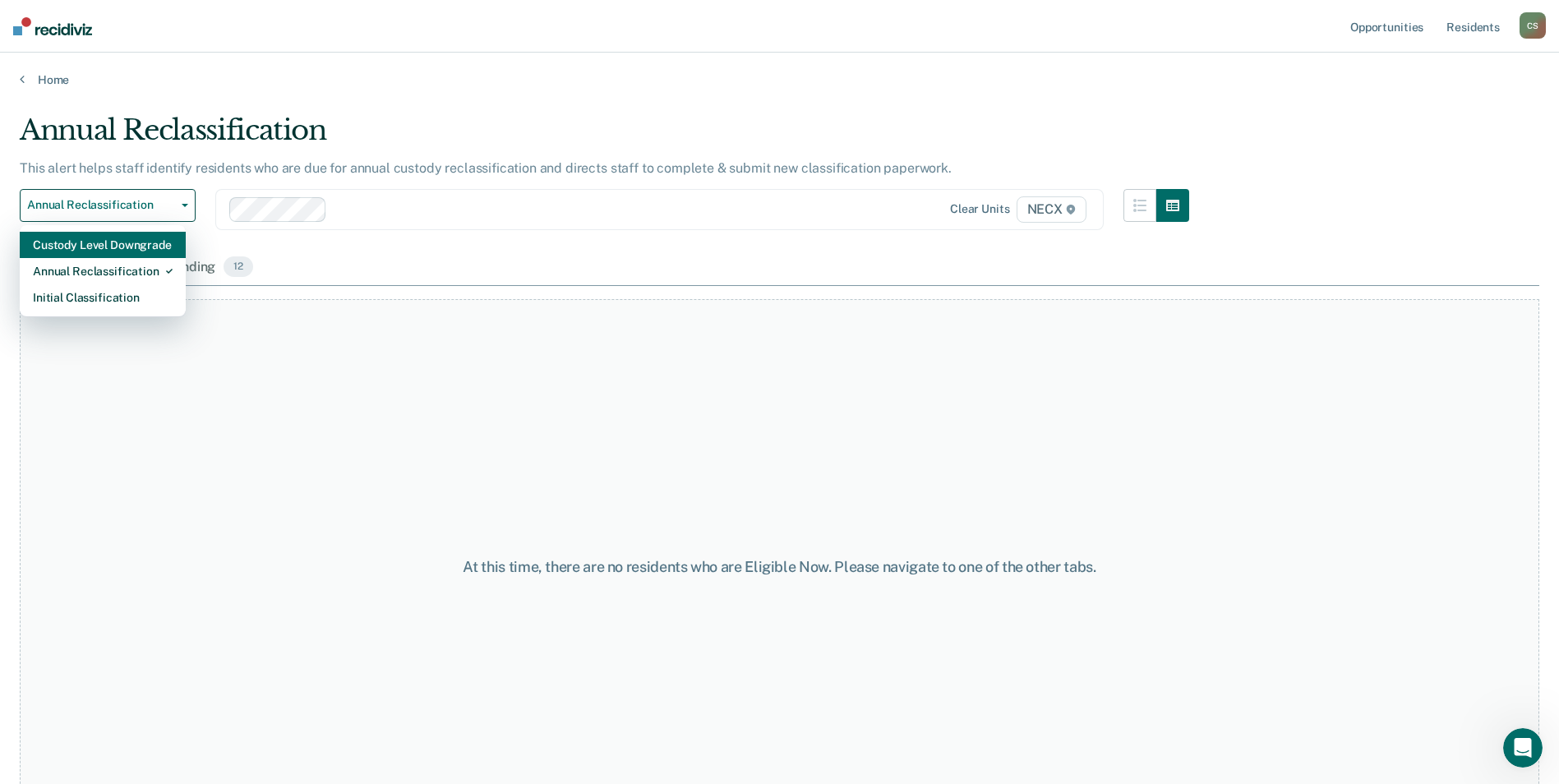 click on "Custody Level Downgrade" at bounding box center [103, 245] 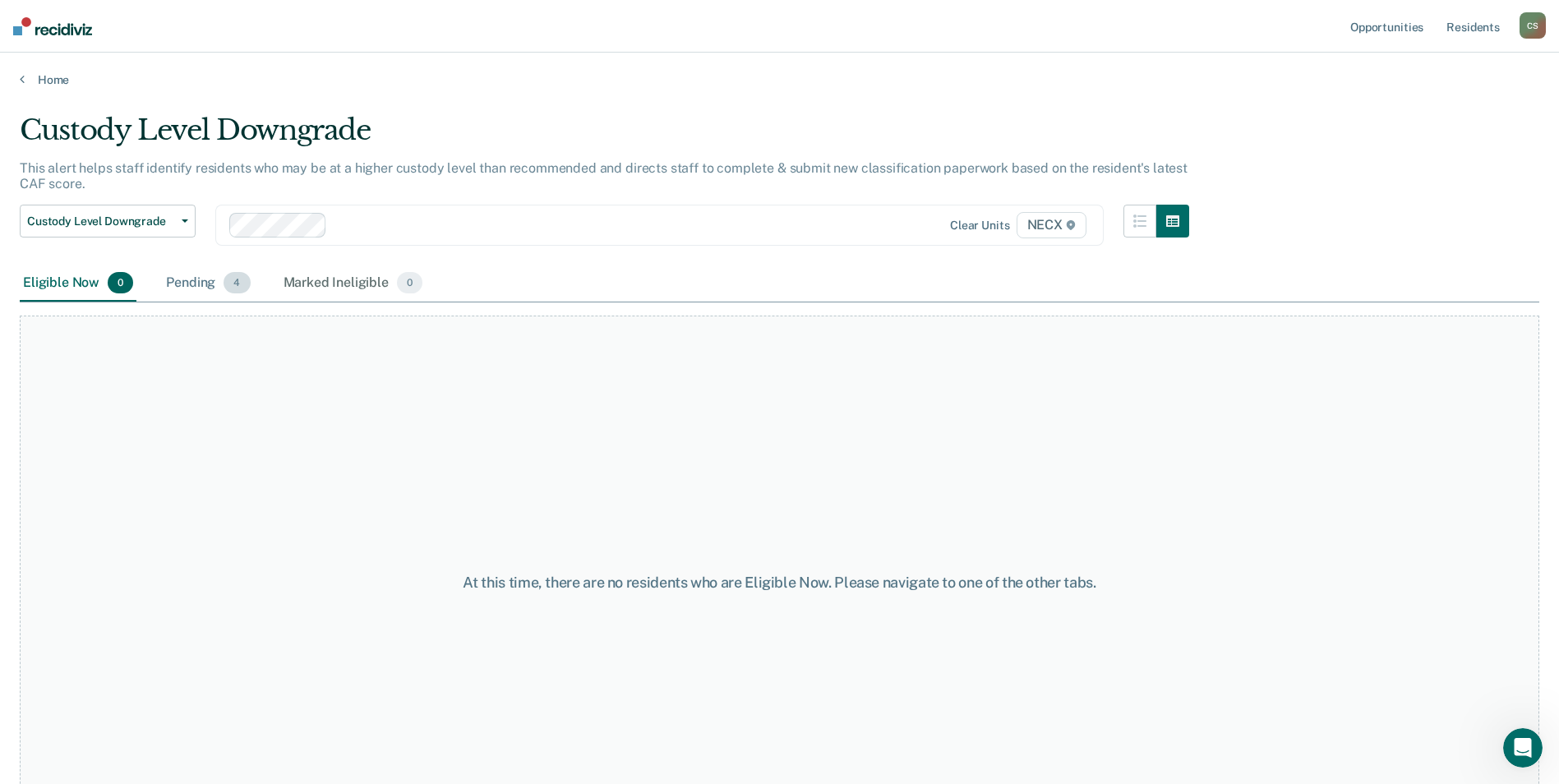 click on "Pending 4" at bounding box center (208, 284) 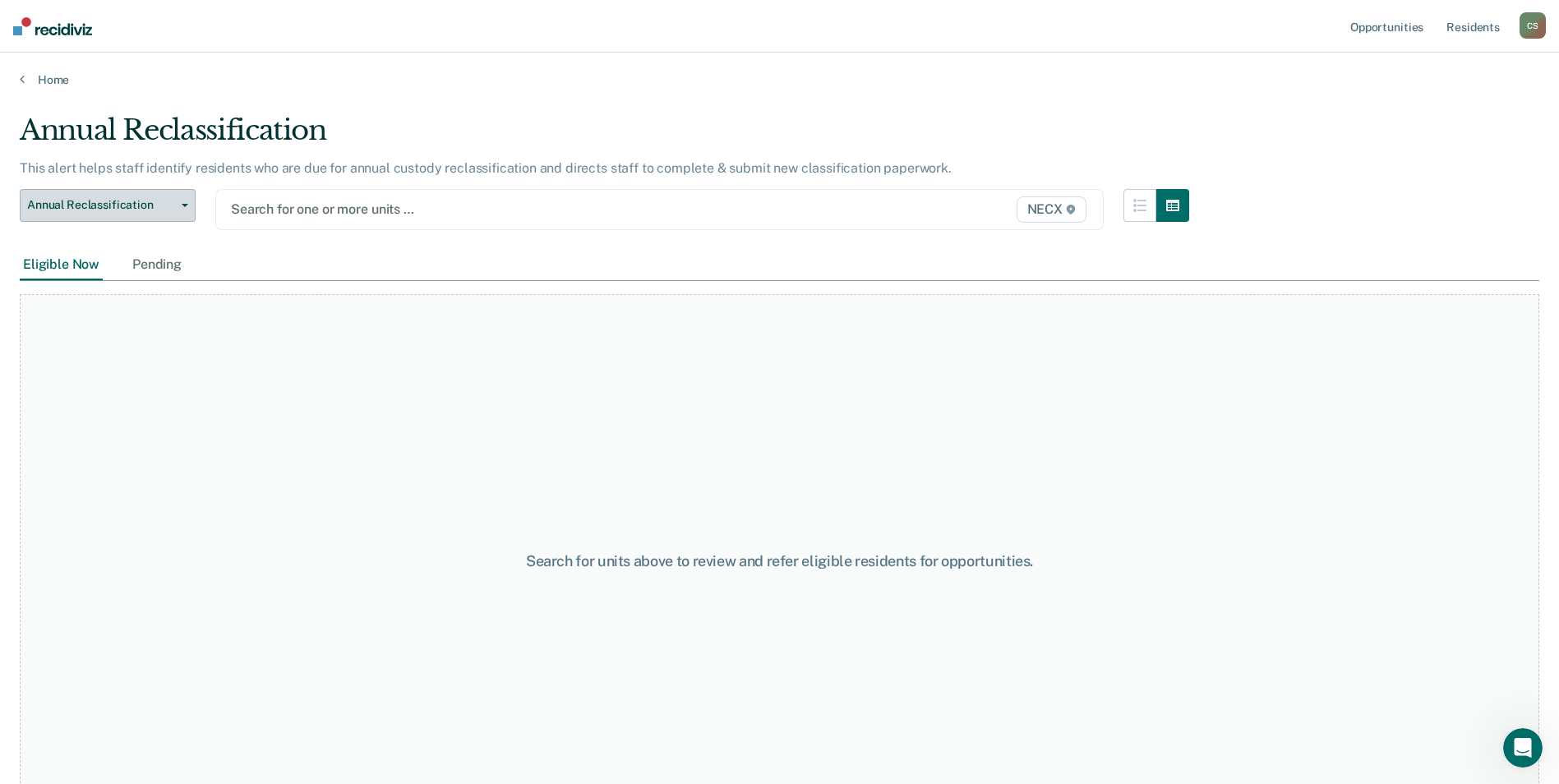 click on "Annual Reclassification" at bounding box center [101, 205] 